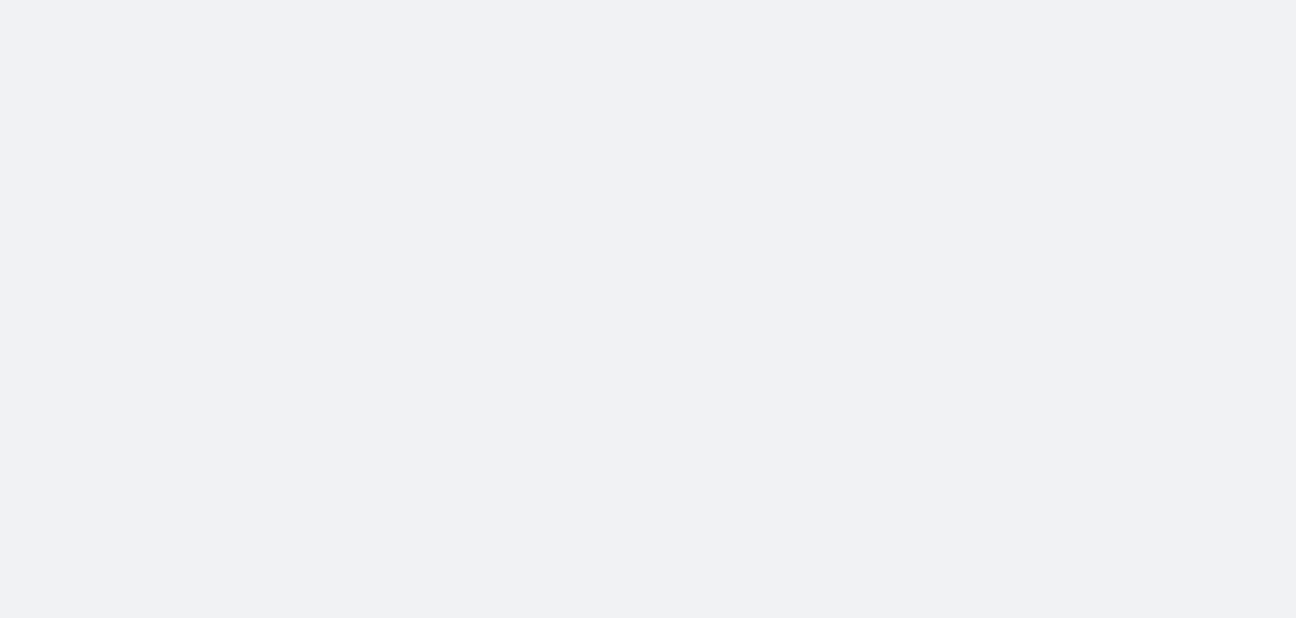 scroll, scrollTop: 0, scrollLeft: 0, axis: both 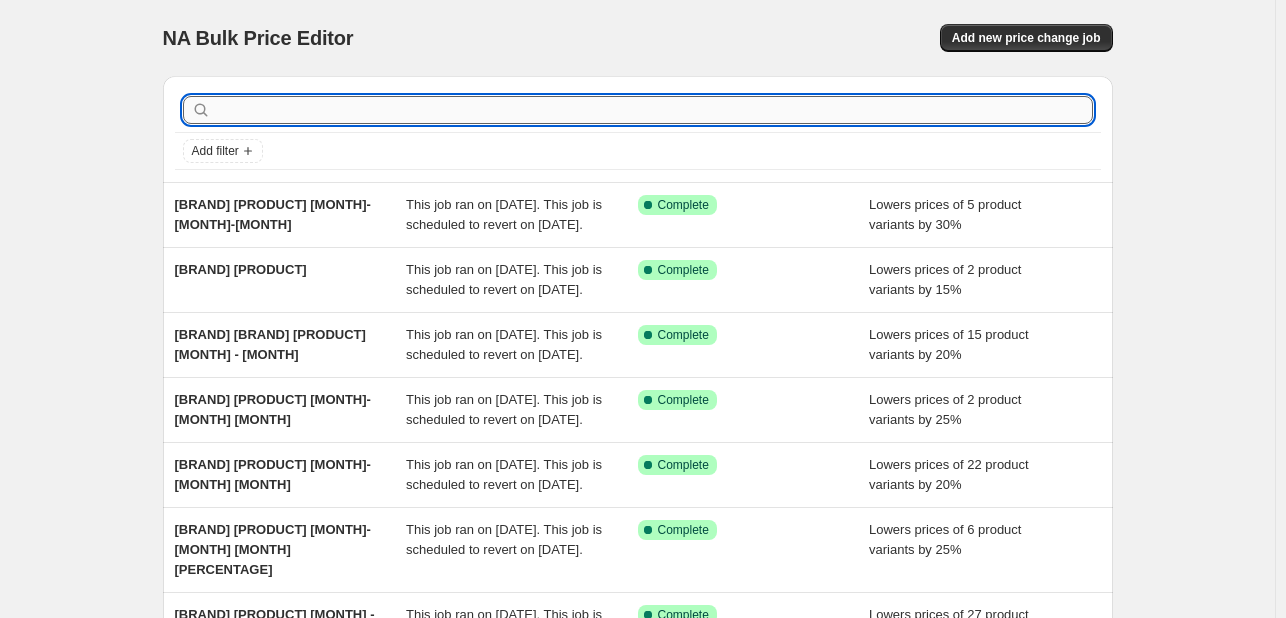 click at bounding box center [654, 110] 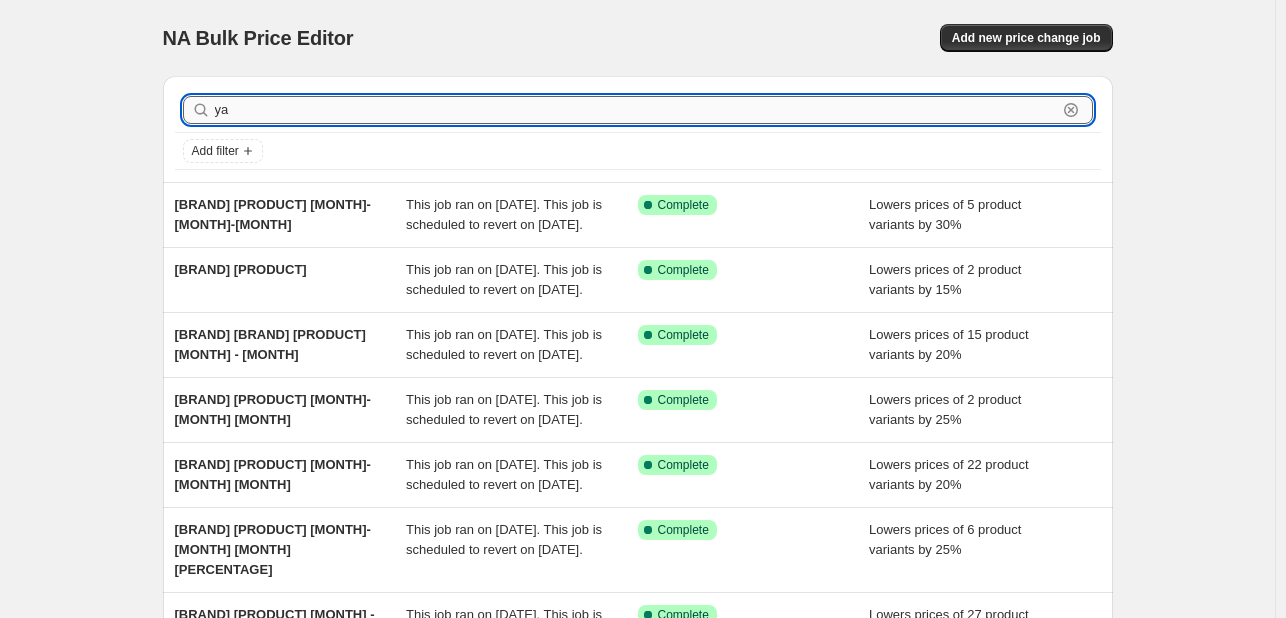 type on "y" 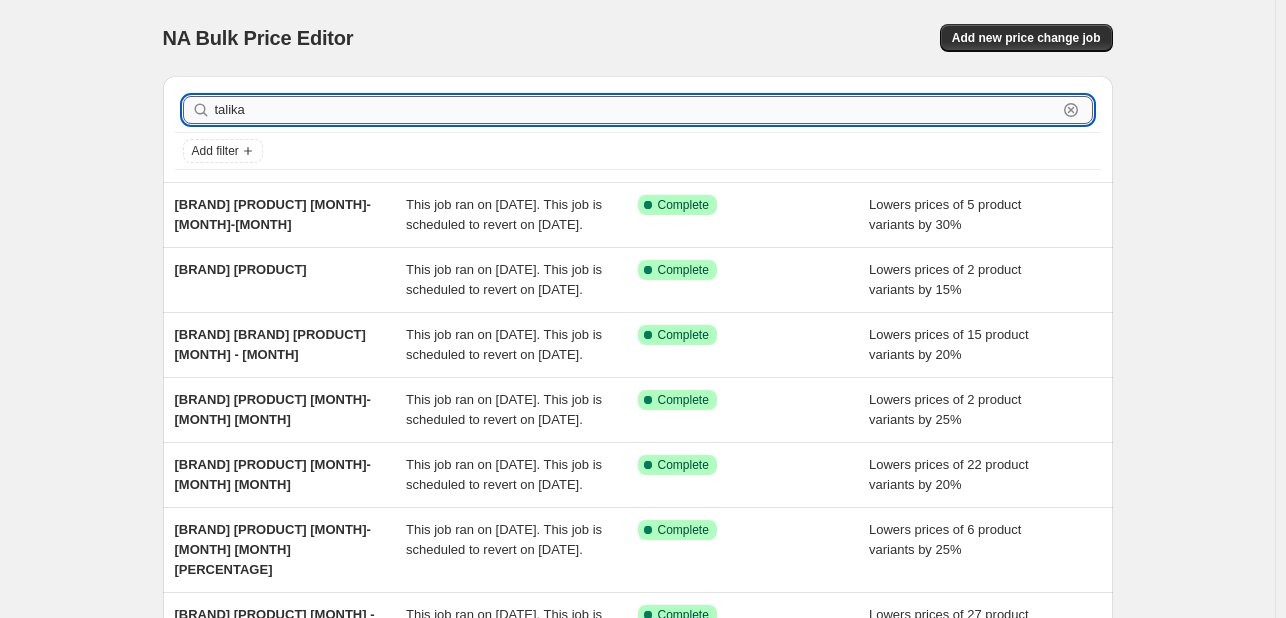type on "talika" 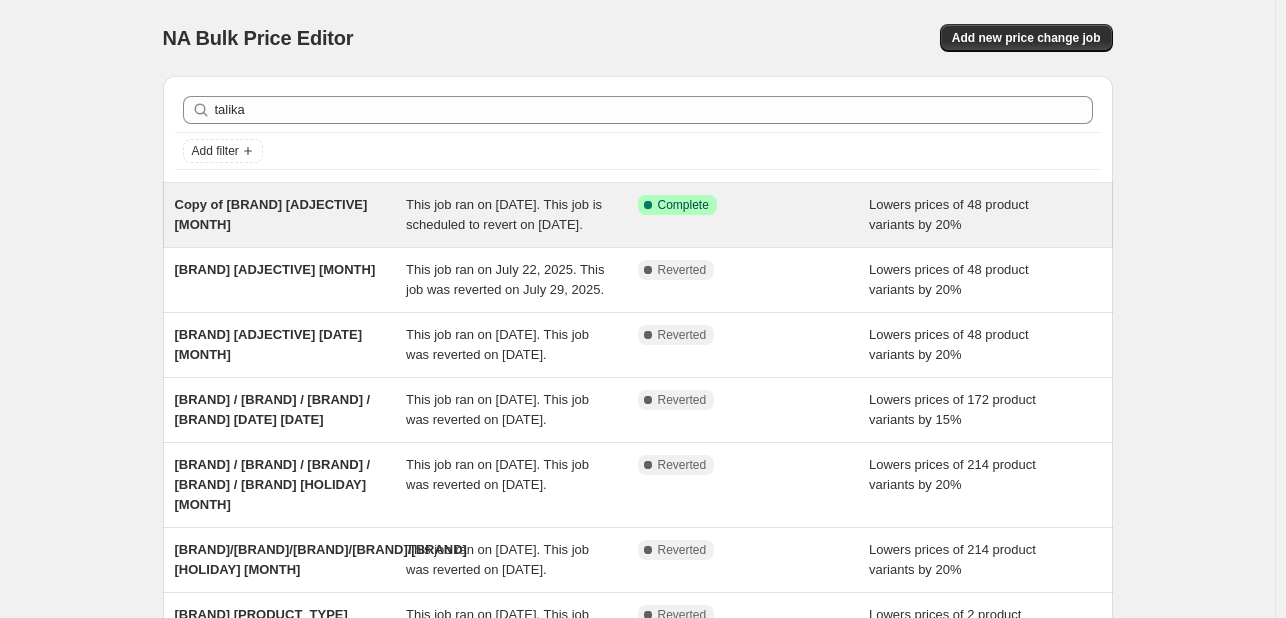 click on "Success Complete Complete" at bounding box center (754, 215) 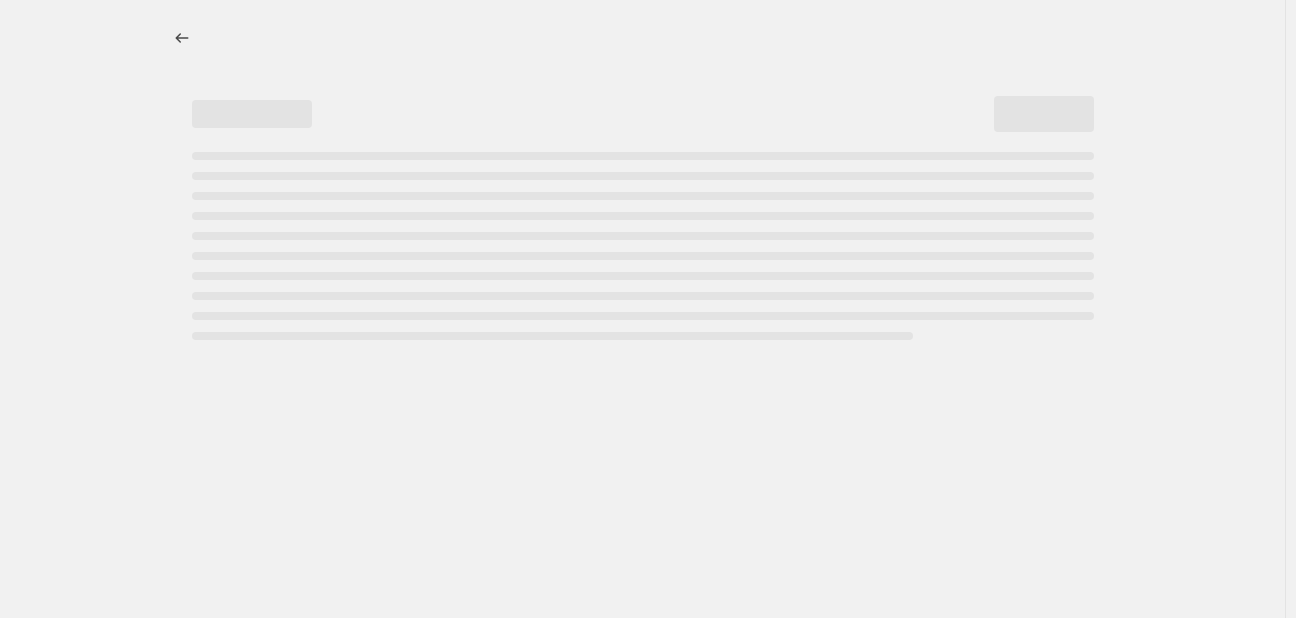 select on "percentage" 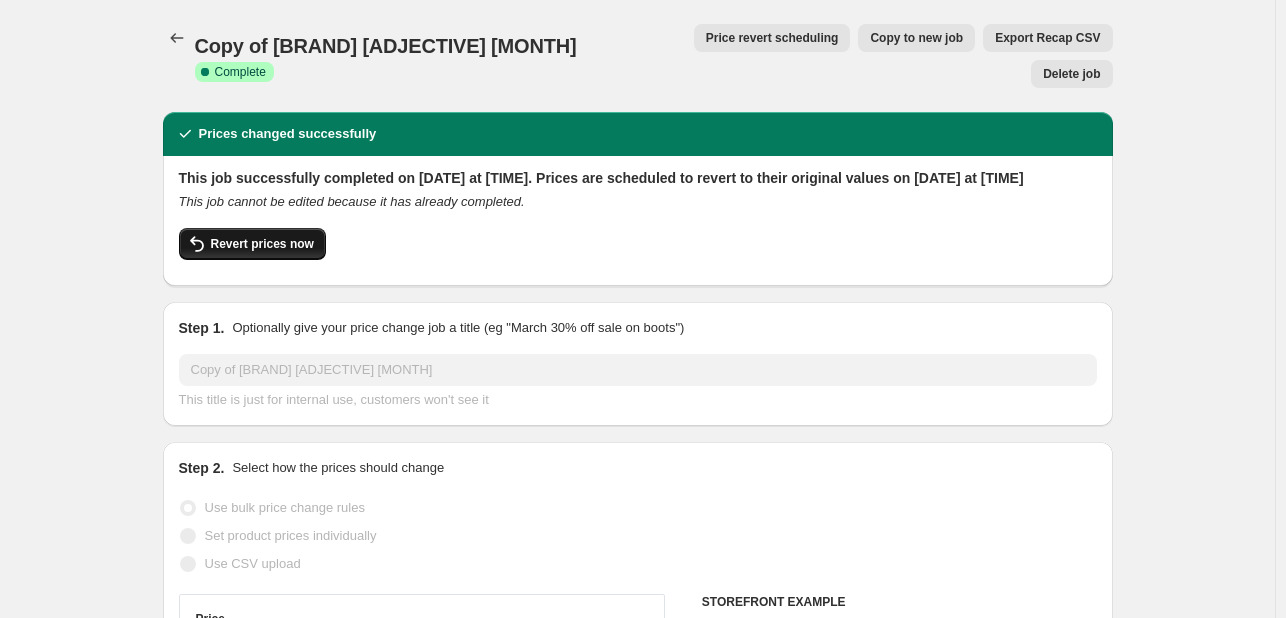 click on "Revert prices now" at bounding box center [262, 244] 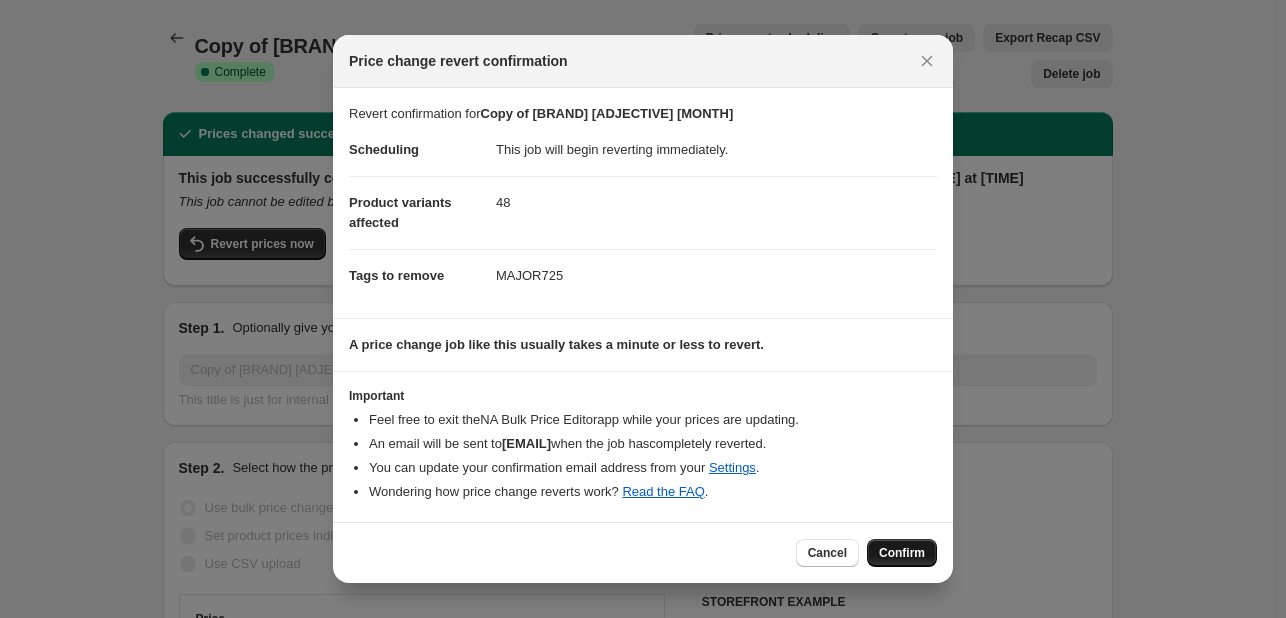 click on "Confirm" at bounding box center [902, 553] 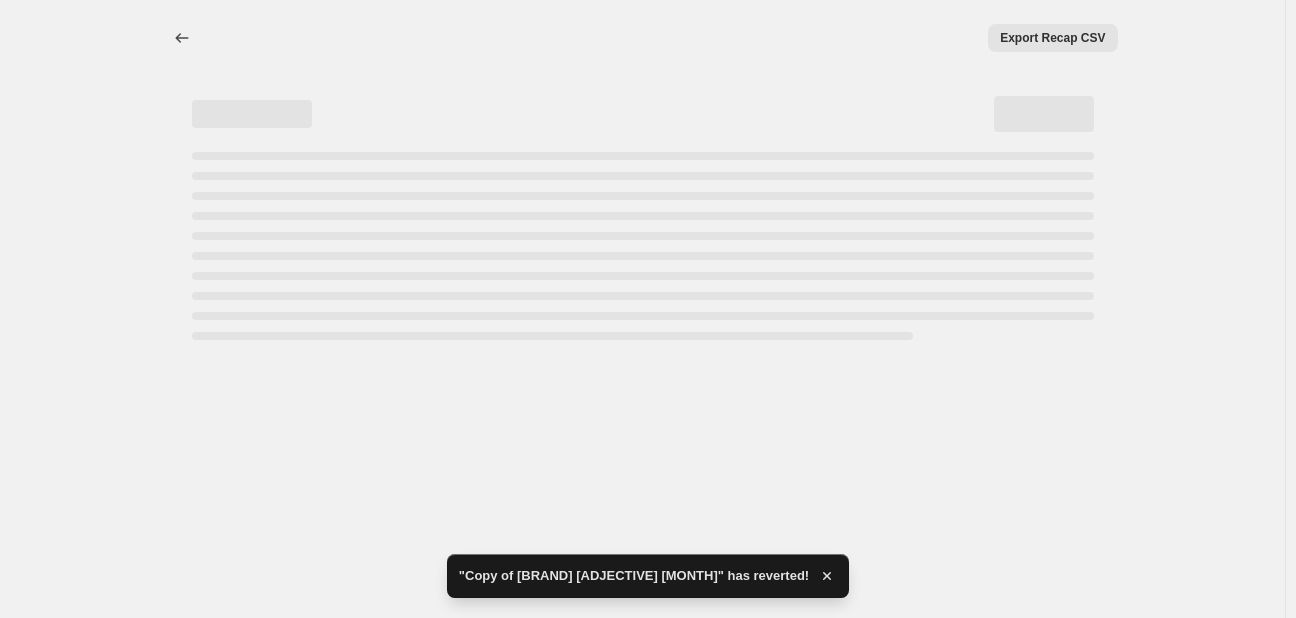select on "percentage" 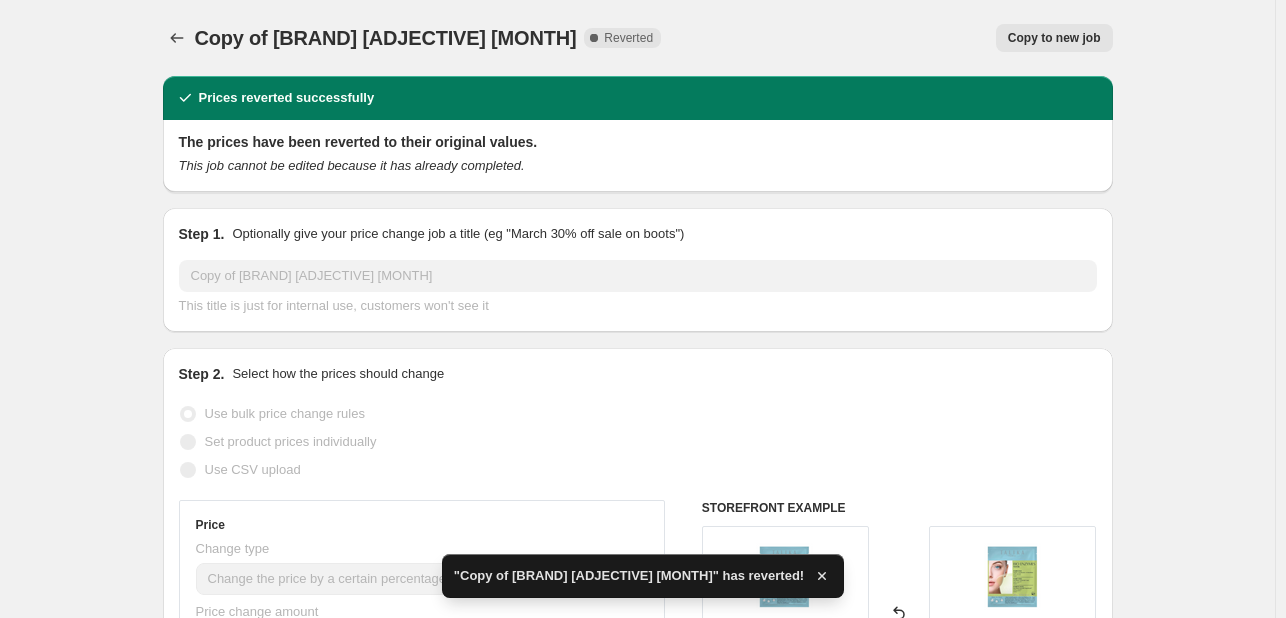 checkbox on "true" 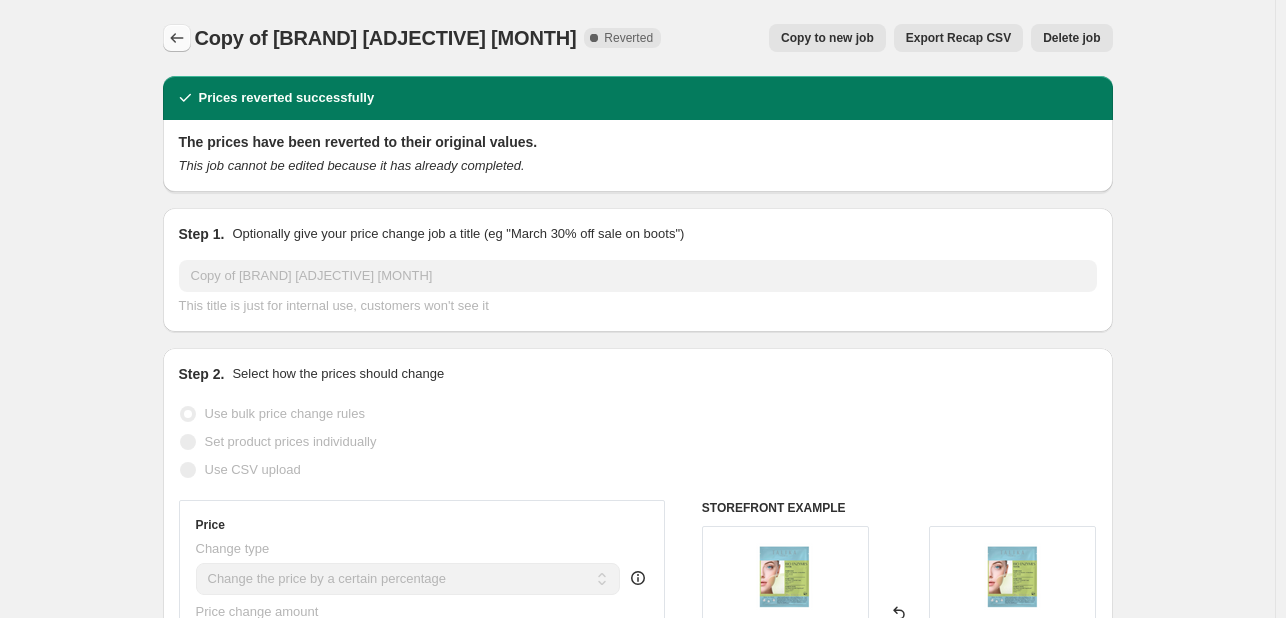 click 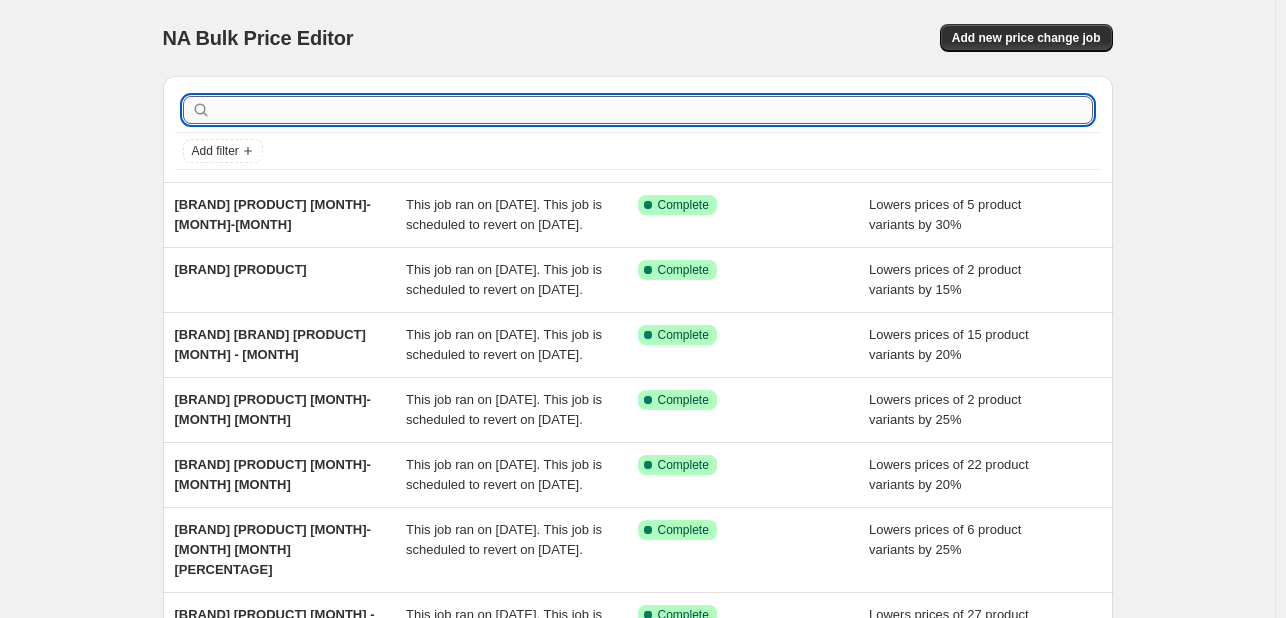 click at bounding box center [654, 110] 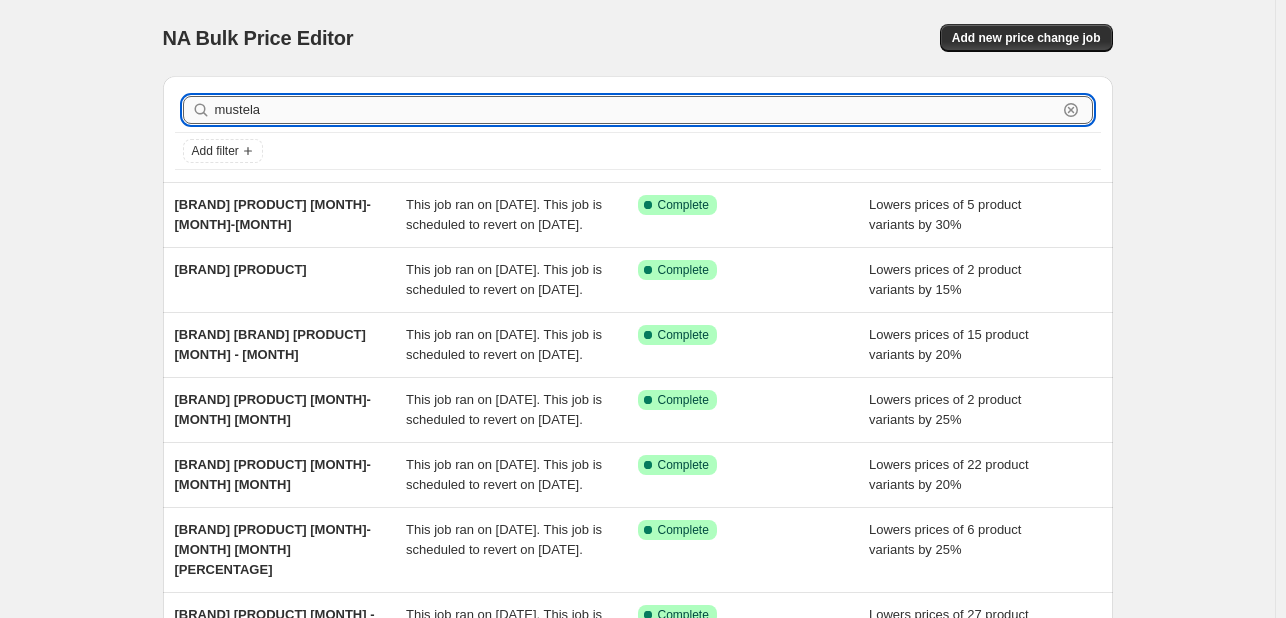type on "mustela" 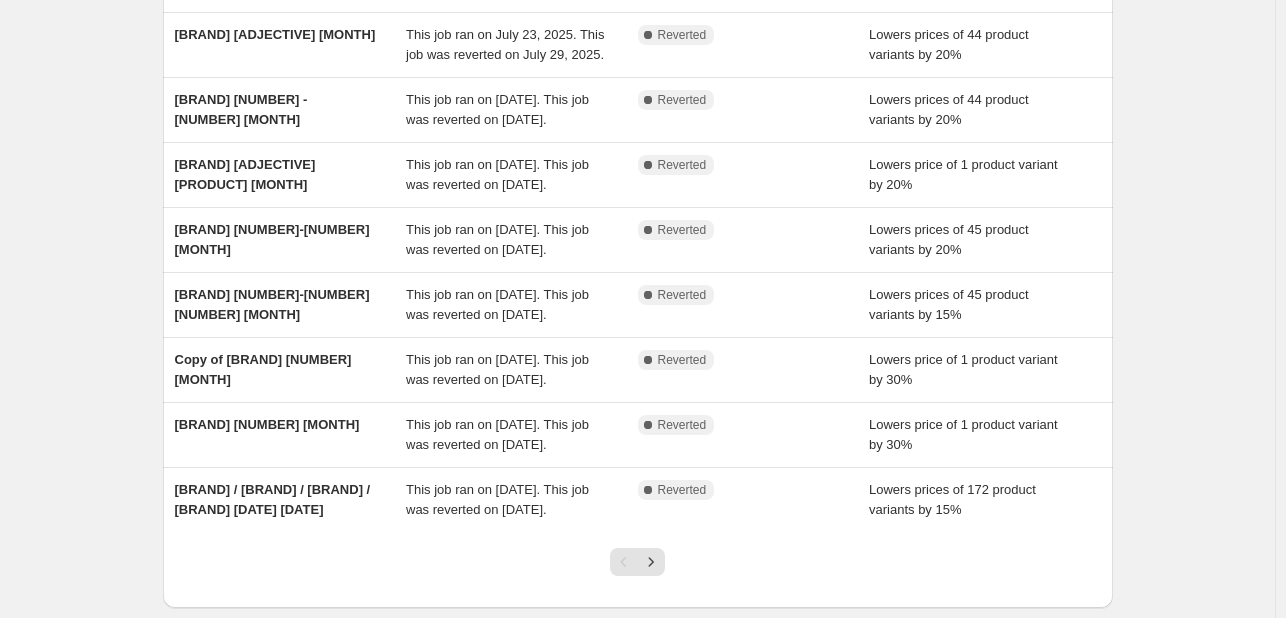 scroll, scrollTop: 400, scrollLeft: 0, axis: vertical 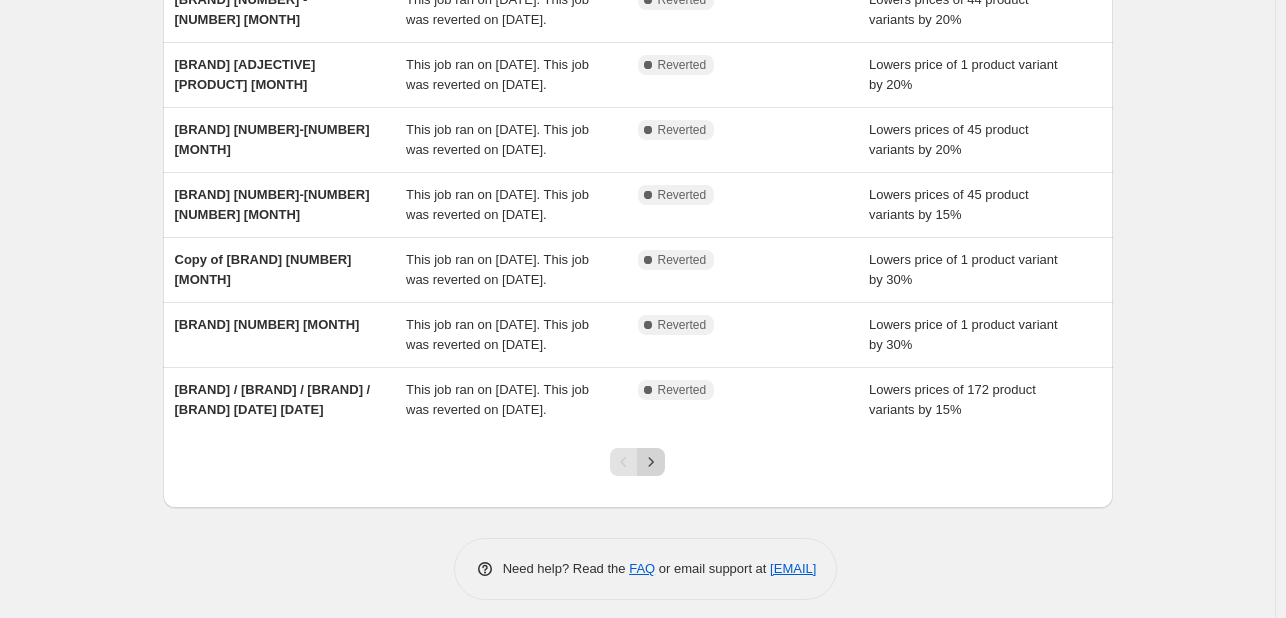 click at bounding box center (651, 462) 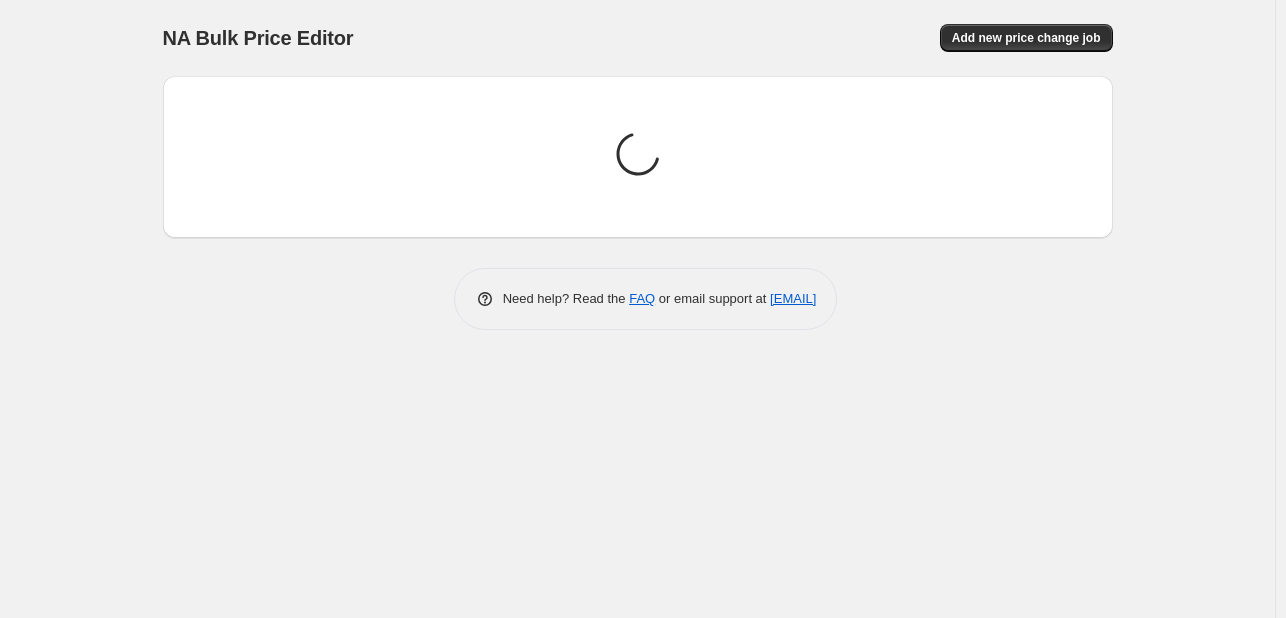 scroll, scrollTop: 0, scrollLeft: 0, axis: both 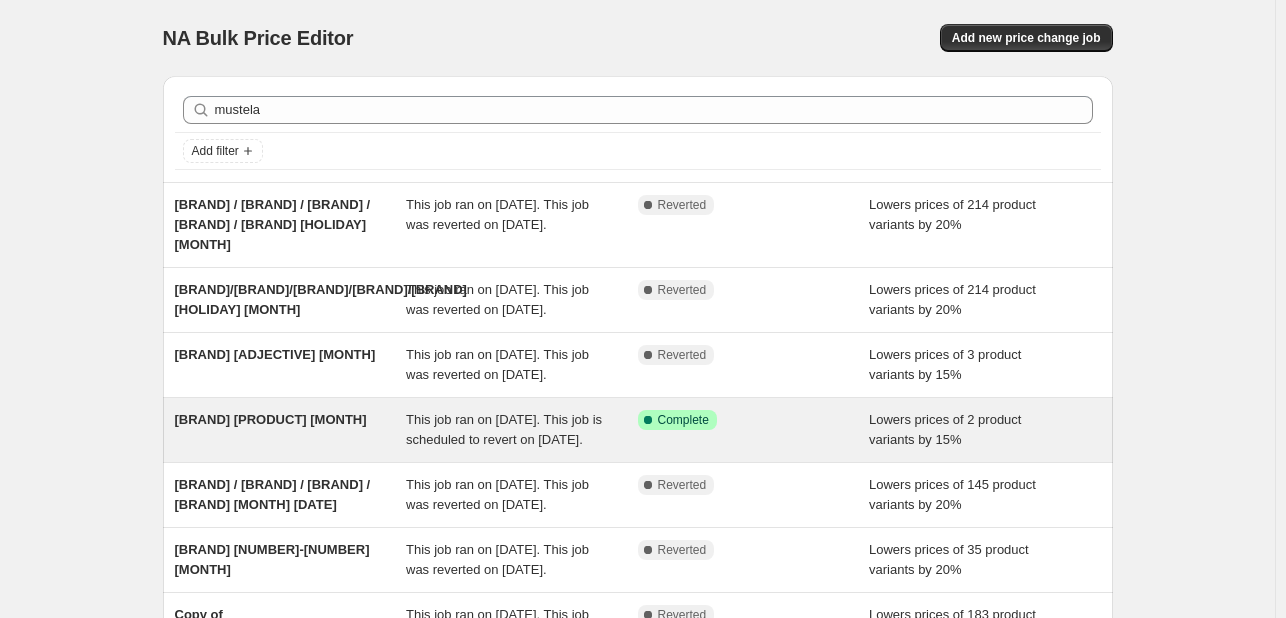 click on "This job ran on [DATE]. This job is scheduled to revert on [DATE]." at bounding box center [522, 430] 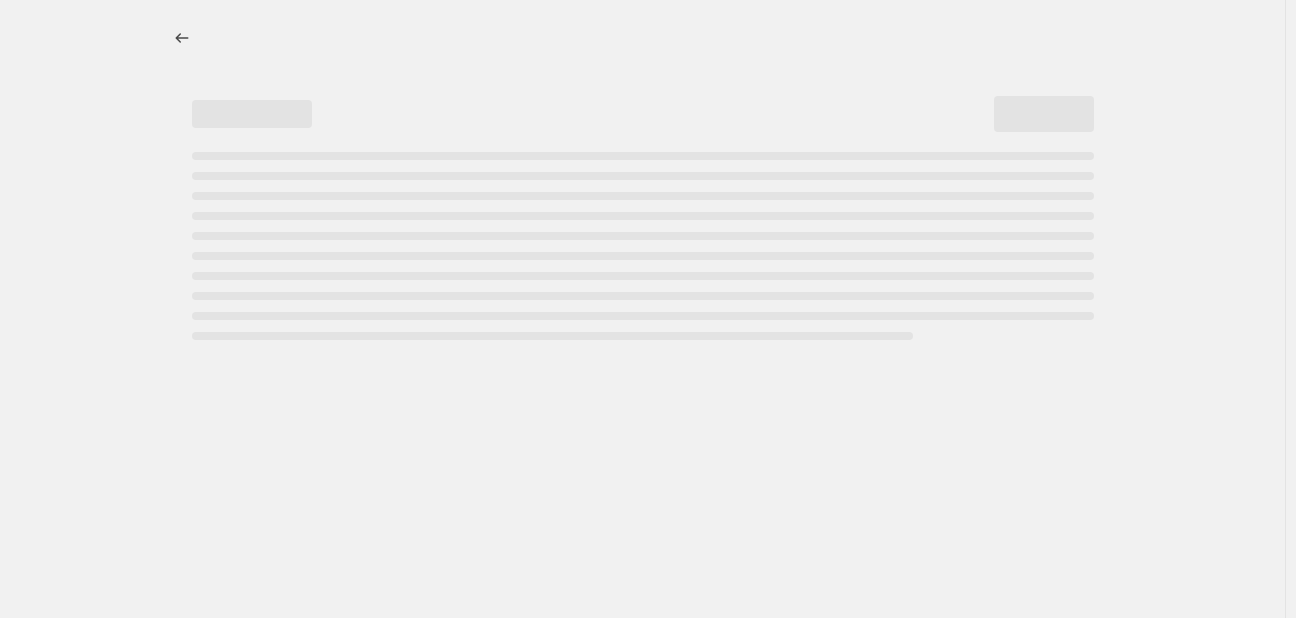 select on "percentage" 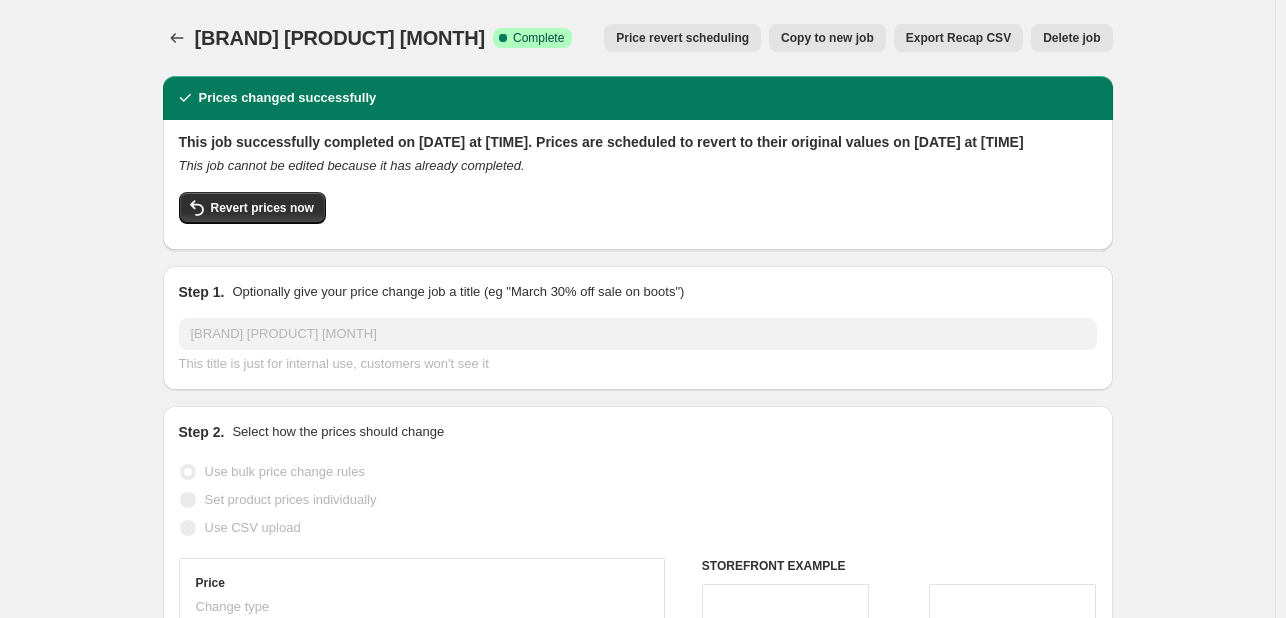 scroll, scrollTop: 0, scrollLeft: 0, axis: both 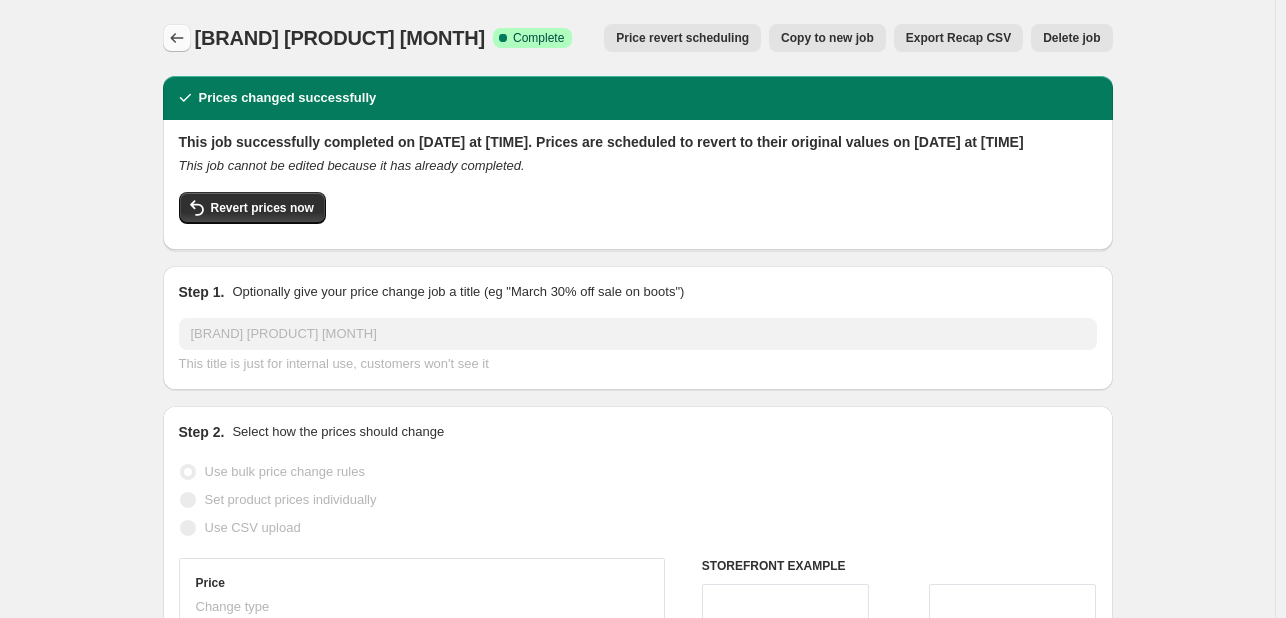 click 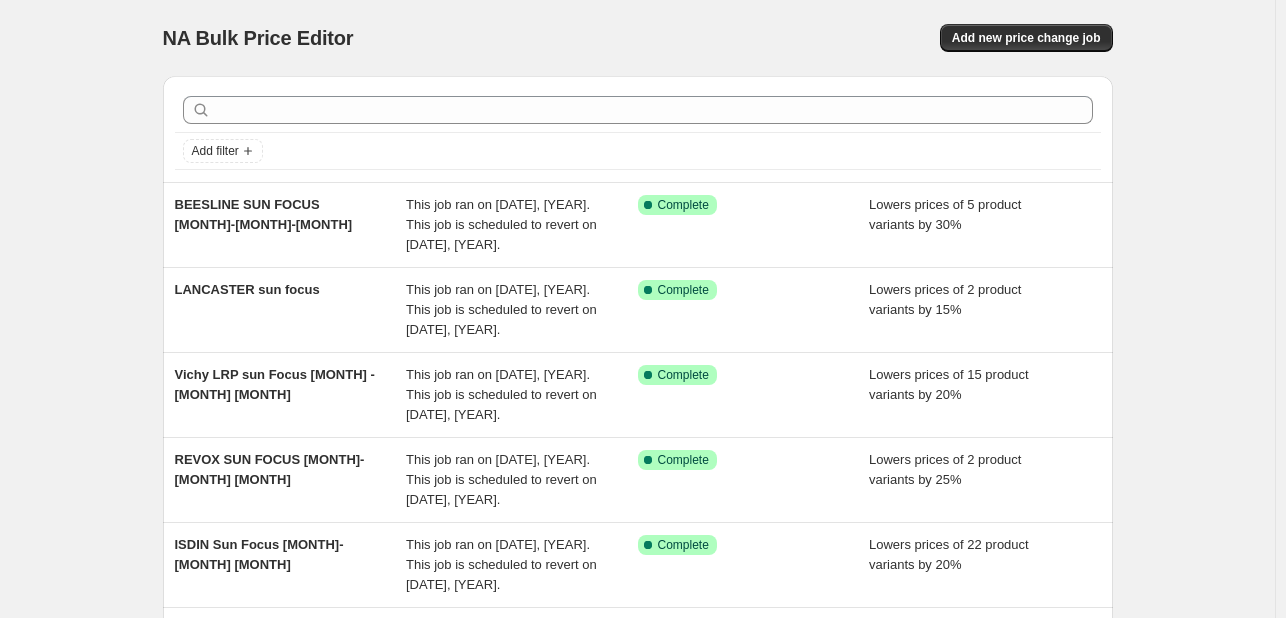 scroll, scrollTop: 0, scrollLeft: 0, axis: both 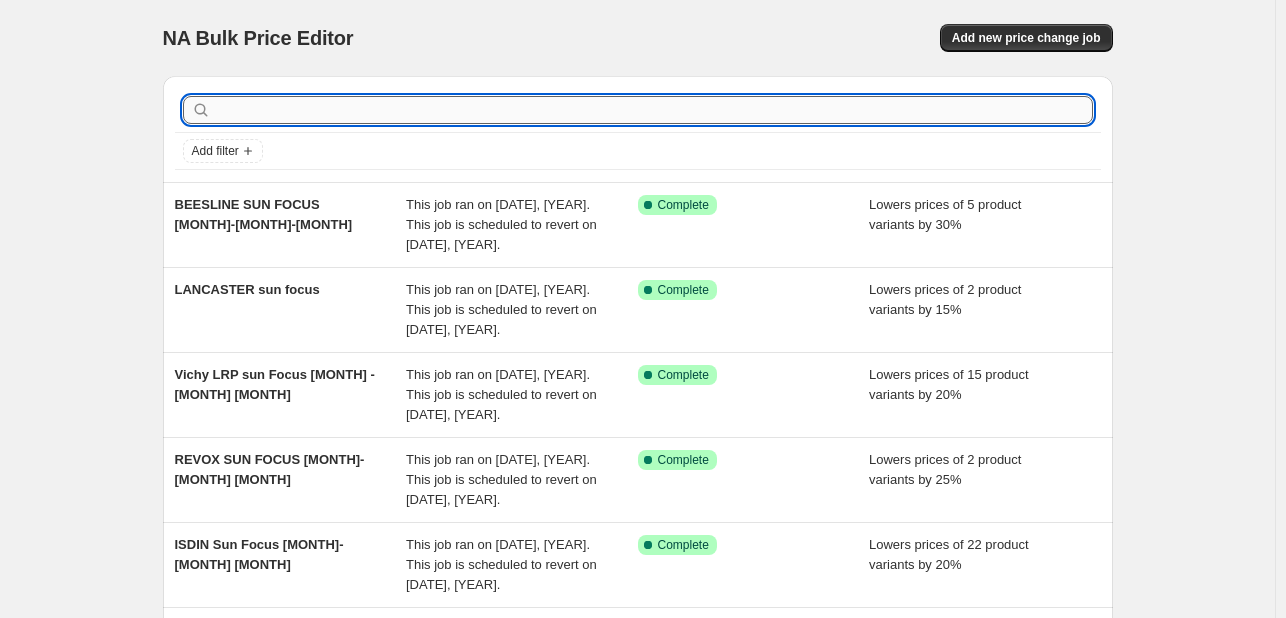 click at bounding box center [654, 110] 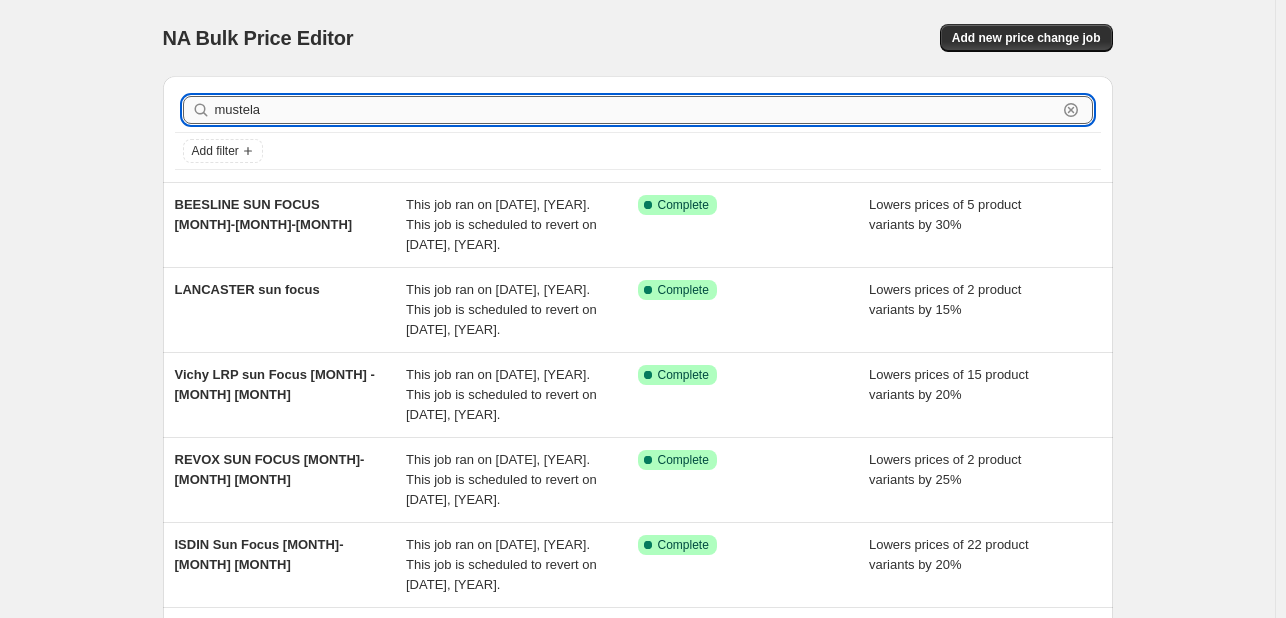 type on "mustela" 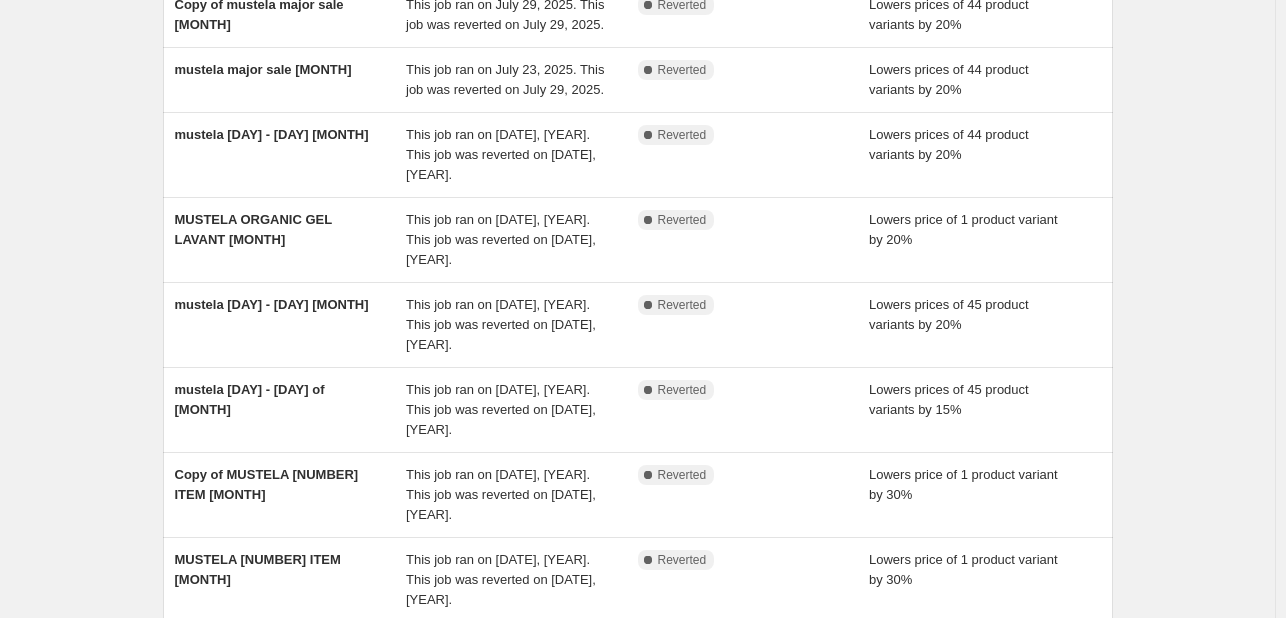 scroll, scrollTop: 409, scrollLeft: 0, axis: vertical 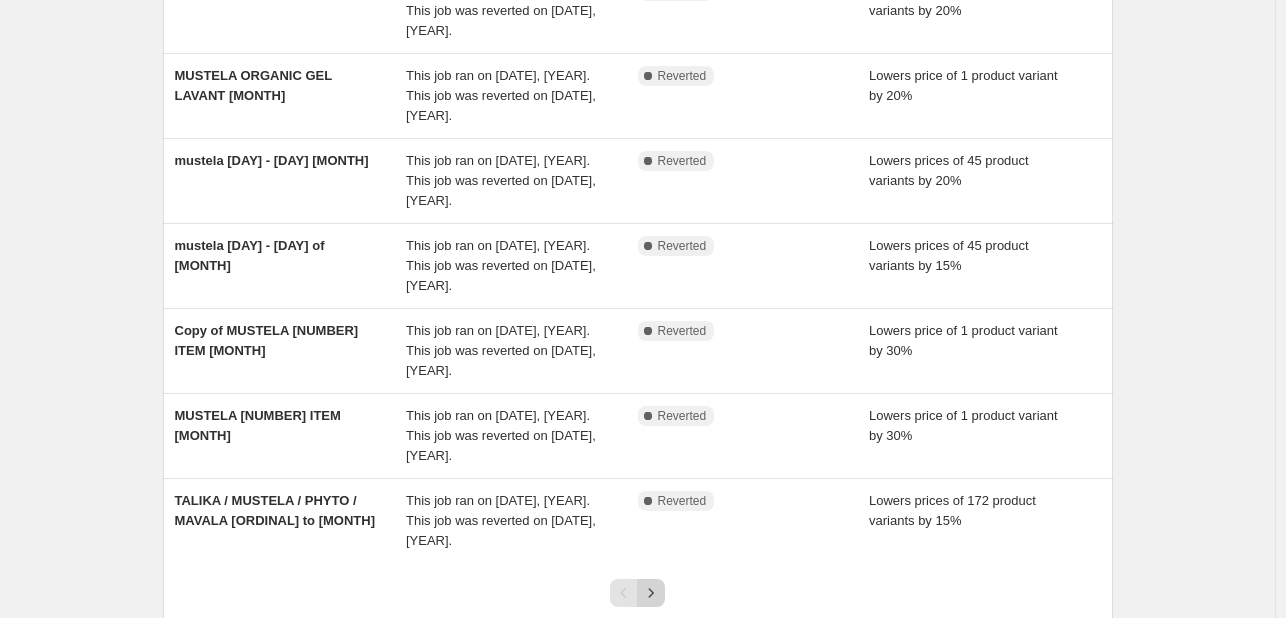 click at bounding box center [651, 593] 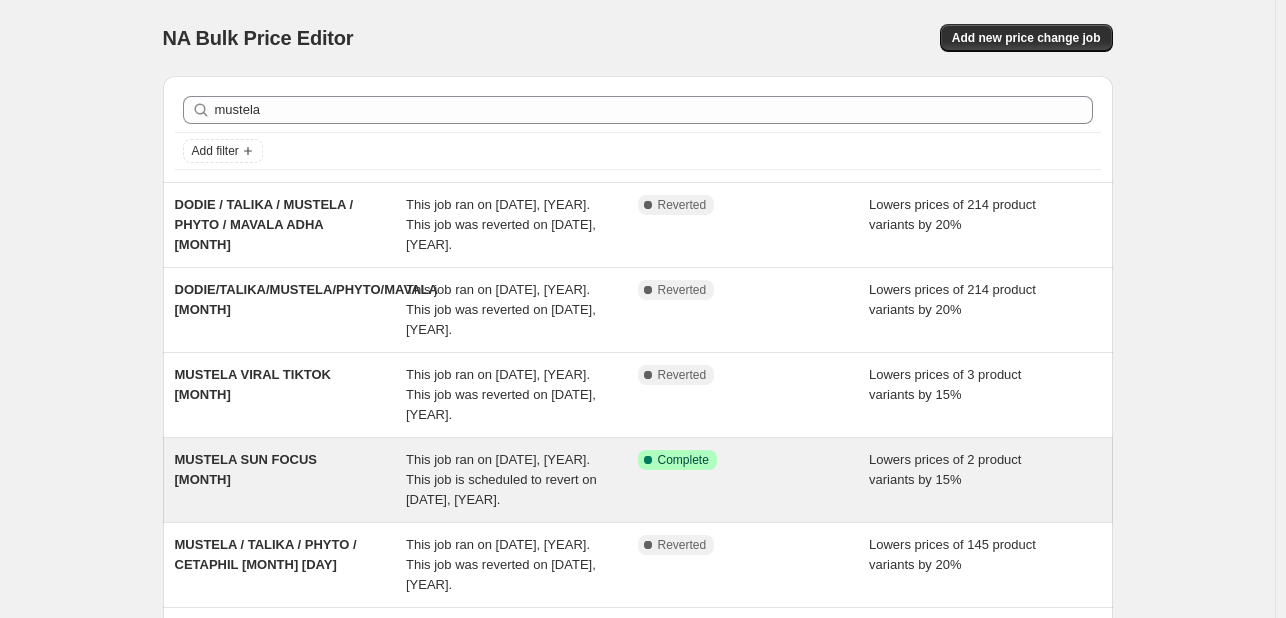 click on "This job ran on [DATE], [YEAR]. This job is scheduled to revert on [DATE], [YEAR]." at bounding box center (501, 479) 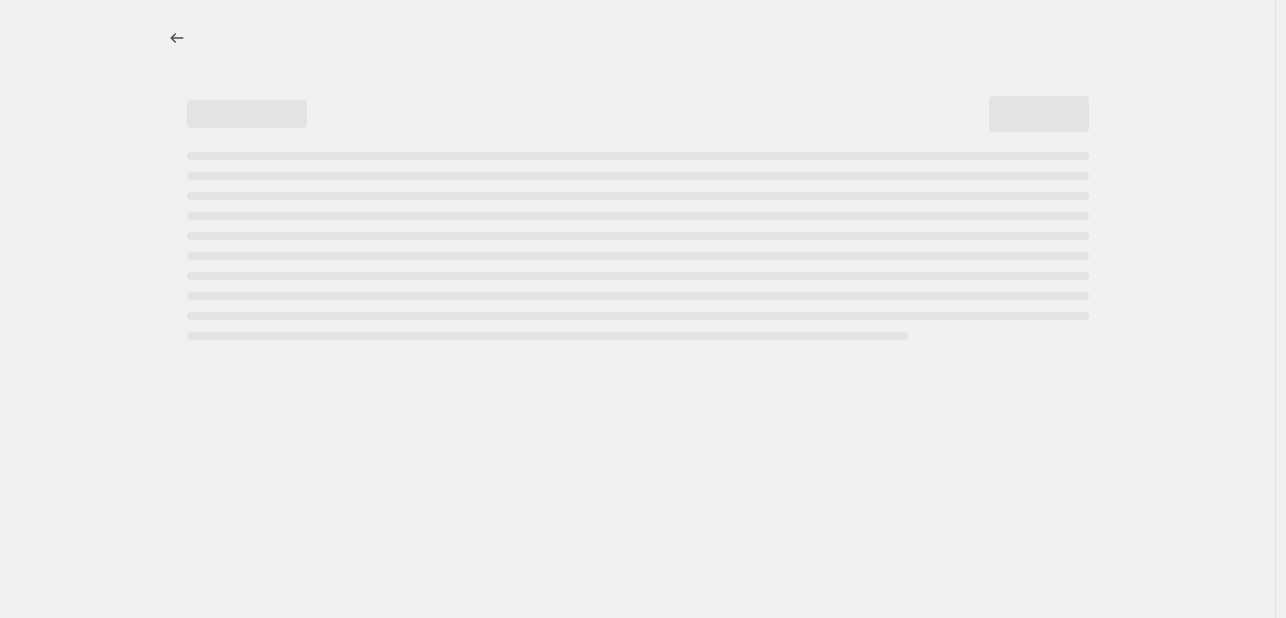 select on "percentage" 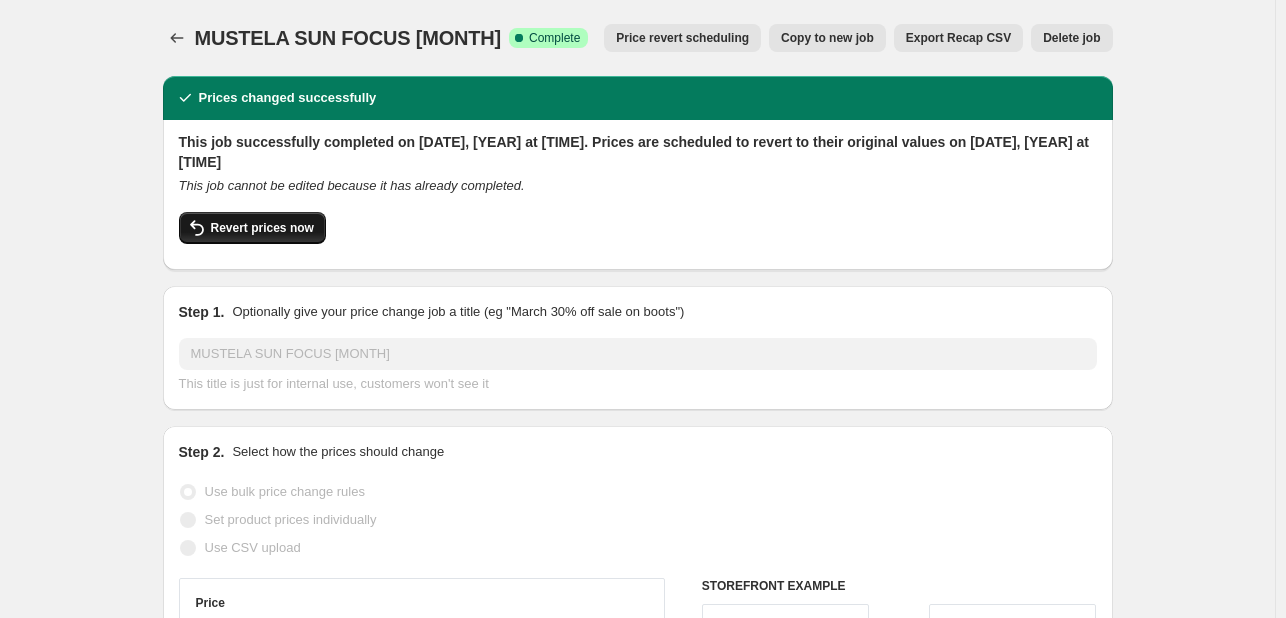 click on "Revert prices now" at bounding box center (262, 228) 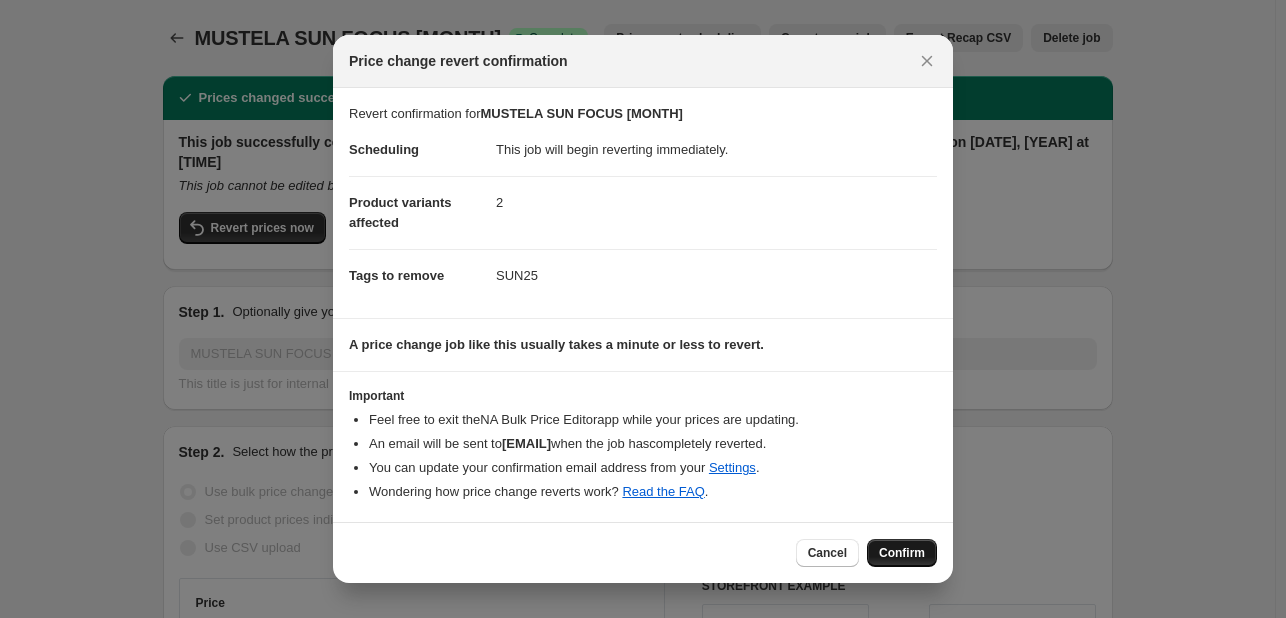 click on "Confirm" at bounding box center (902, 553) 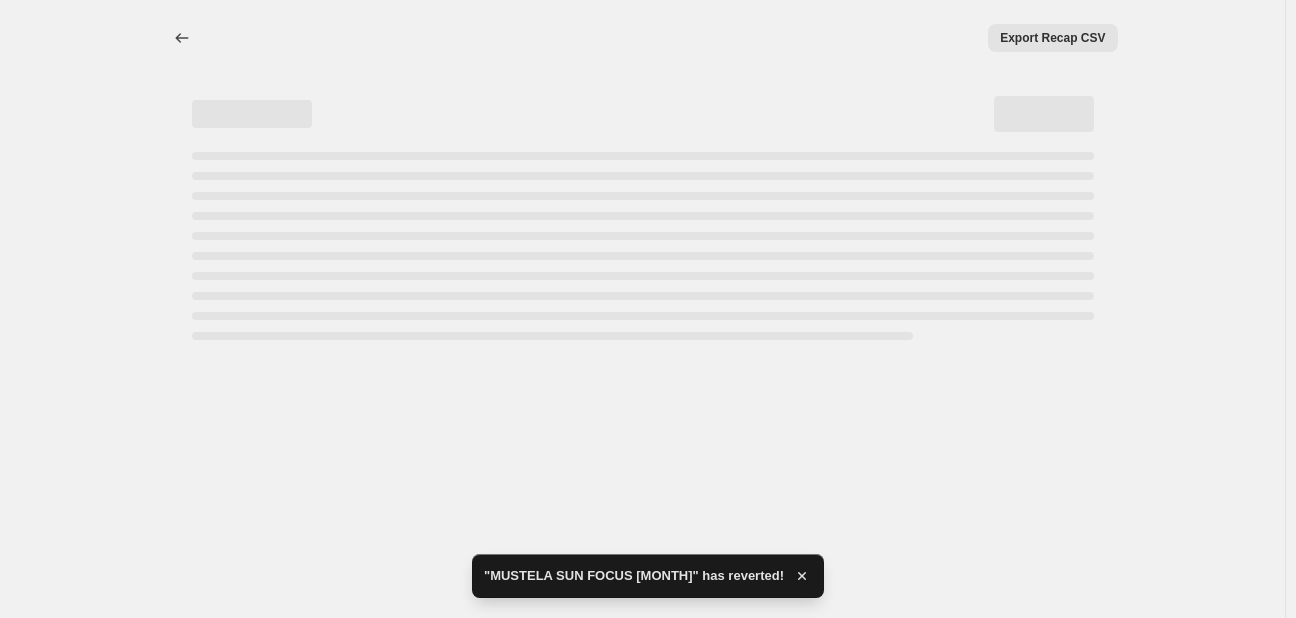 select on "percentage" 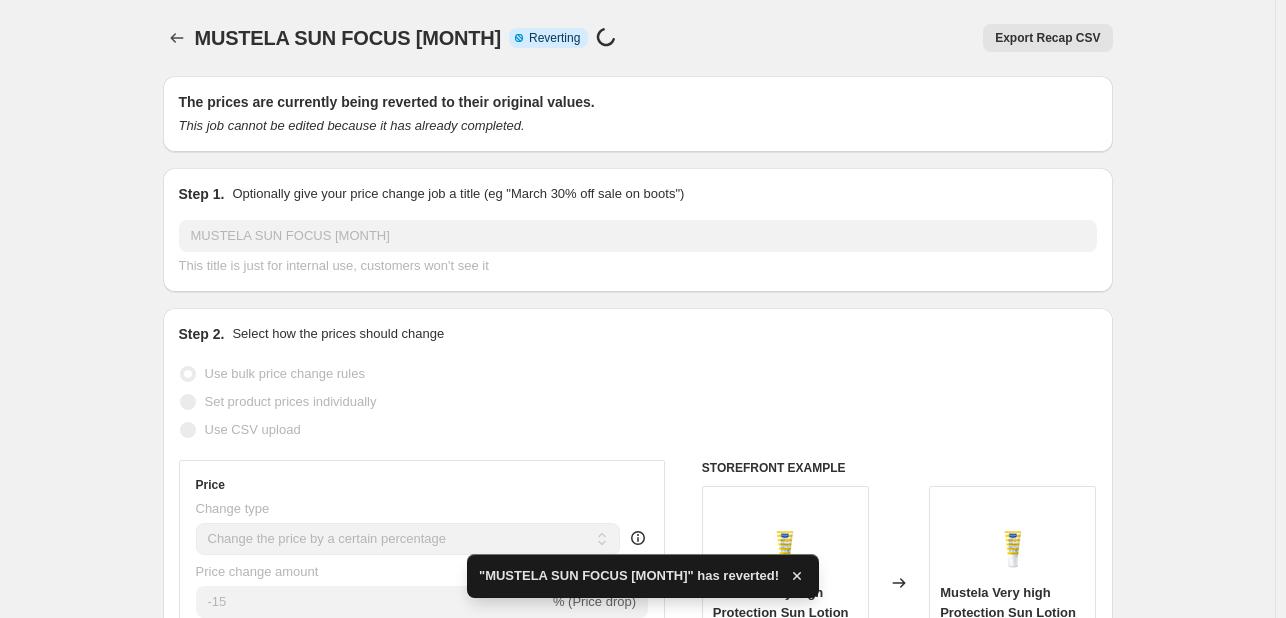 checkbox on "true" 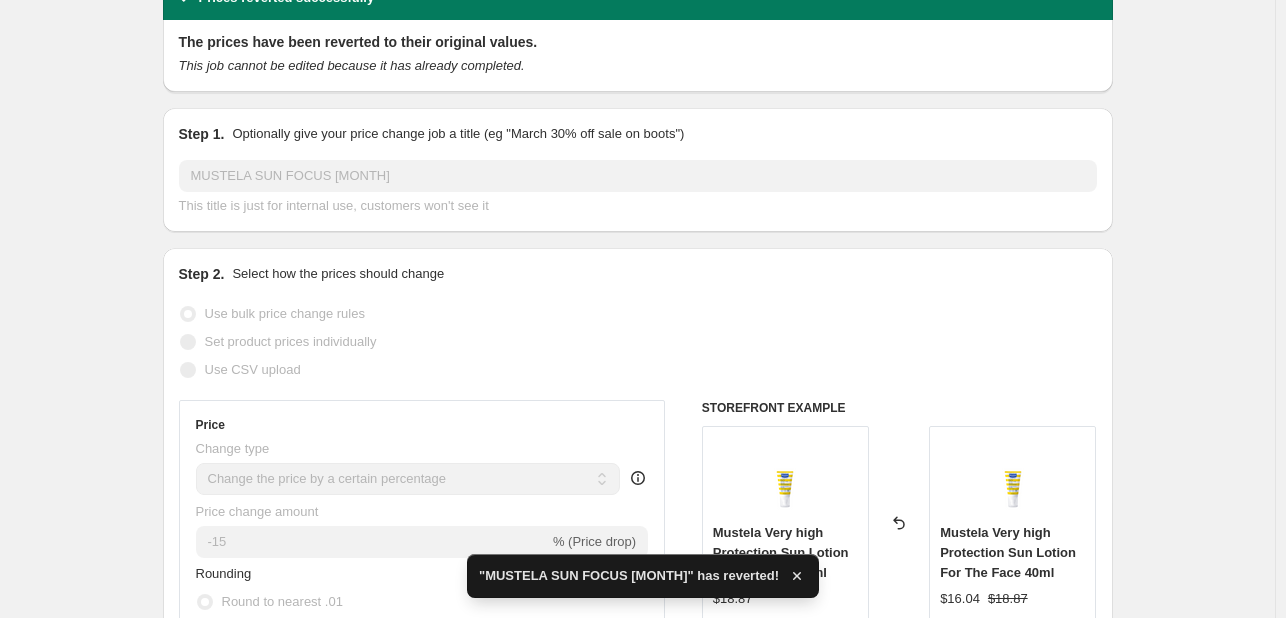 scroll, scrollTop: 0, scrollLeft: 0, axis: both 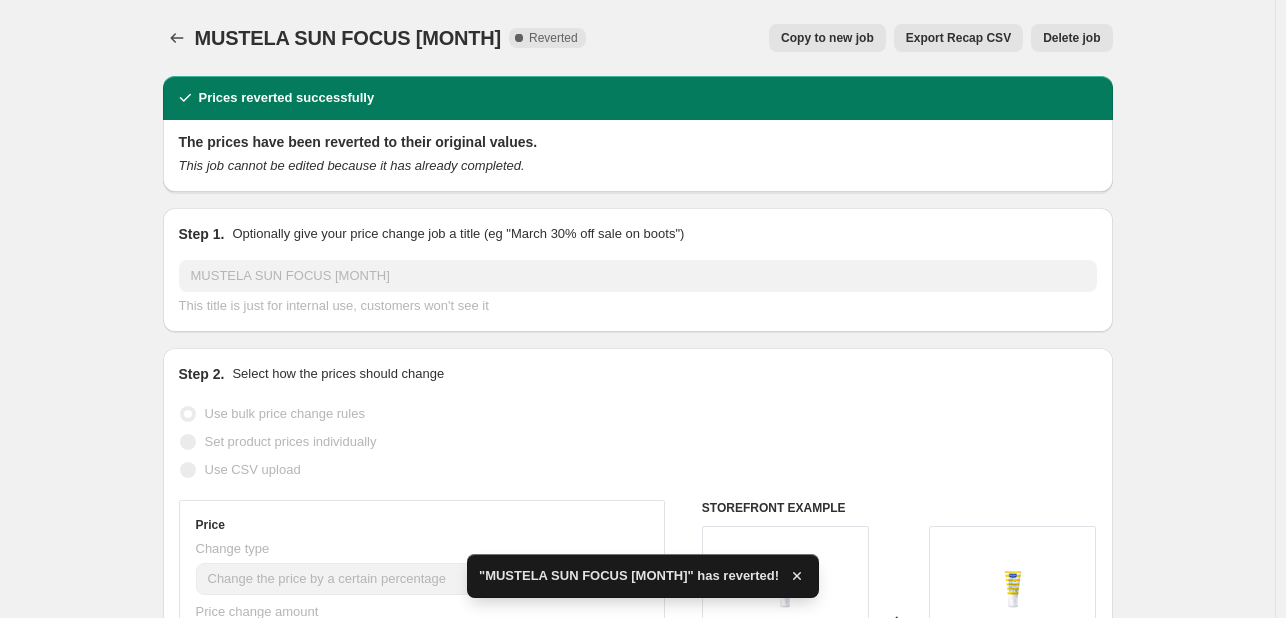 click on "Copy to new job" at bounding box center (827, 38) 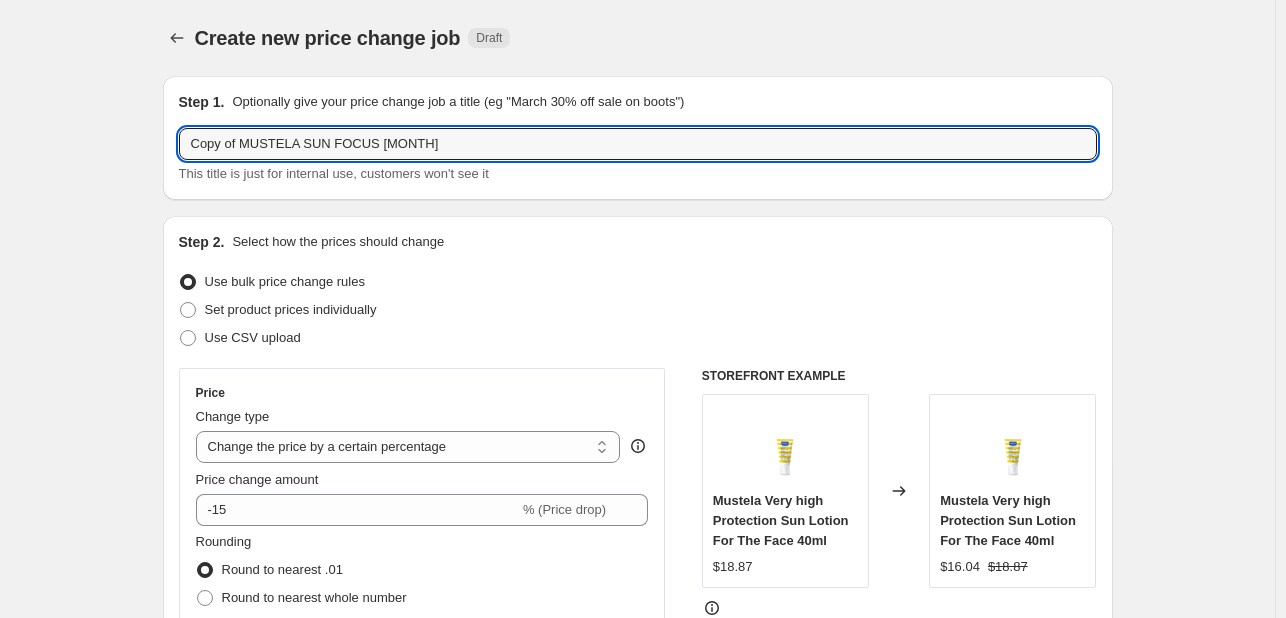 drag, startPoint x: 243, startPoint y: 148, endPoint x: 168, endPoint y: 168, distance: 77.62087 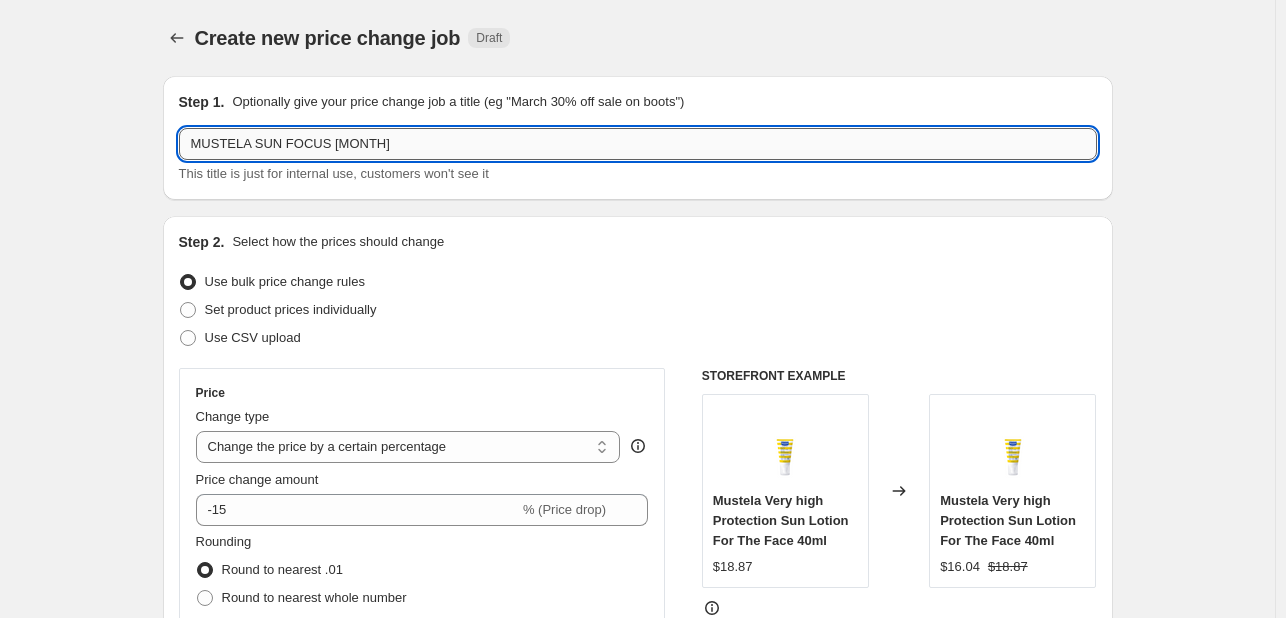 click on "[BRAND] [PRODUCT] [MONTH]" at bounding box center (638, 144) 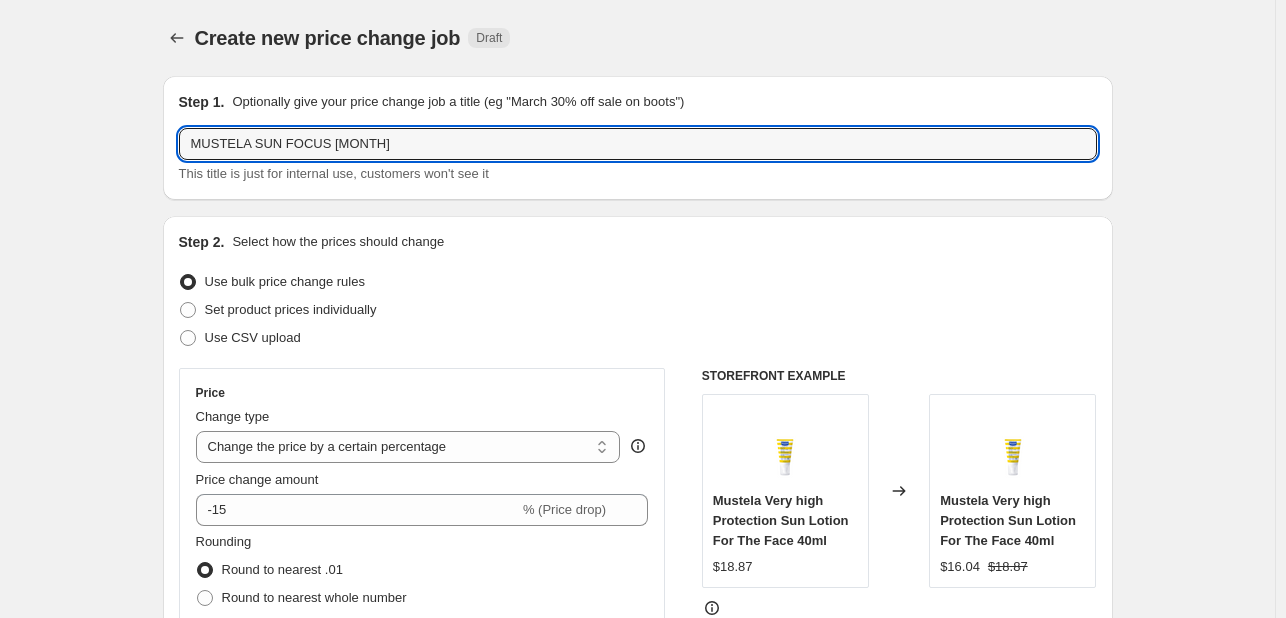 type on "MUSTELA SUN FOCUS august" 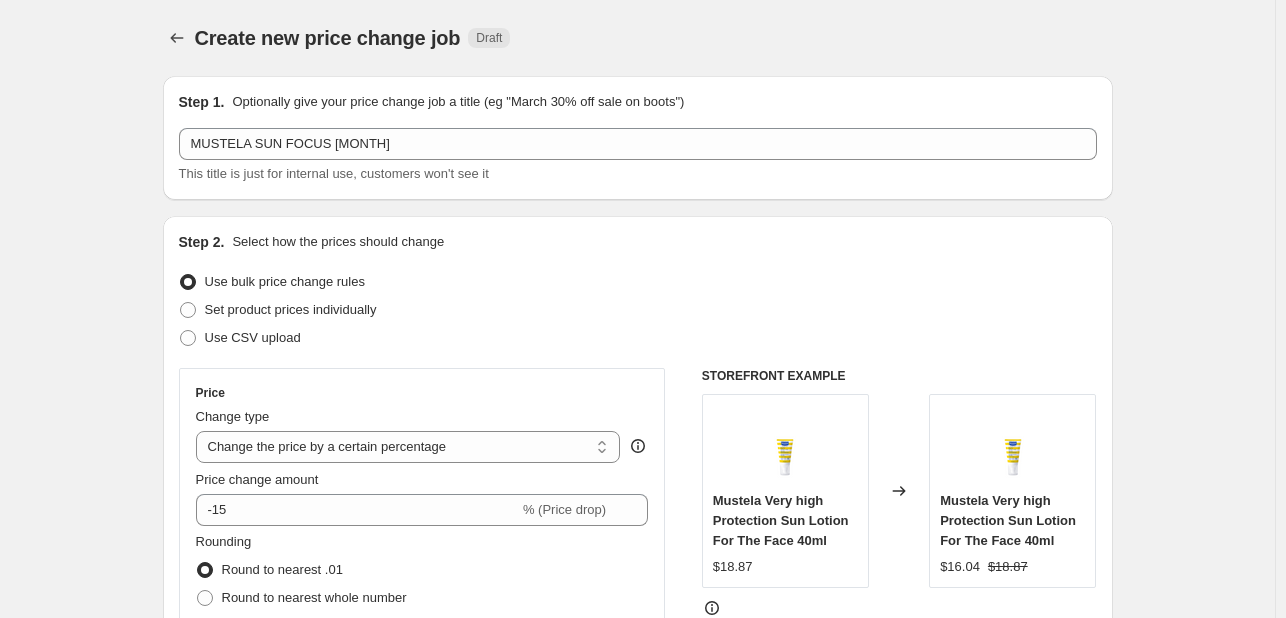 click on "Create new price change job. This page is ready Create new price change job Draft Step 1. Optionally give your price change job a title (eg "March 30% off sale on boots") MUSTELA SUN FOCUS august This title is just for internal use, customers won't see it Step 2. Select how the prices should change Use bulk price change rules Set product prices individually Use CSV upload Price Change type Change the price to a certain amount Change the price by a certain amount Change the price by a certain percentage Change the price to the current compare at price (price before sale) Change the price by a certain amount relative to the compare at price Change the price by a certain percentage relative to the compare at price Don't change the price Change the price by a certain percentage relative to the cost per item Change price to certain cost margin Change the price by a certain percentage Price change amount -15 % (Price drop) Rounding Round to nearest .01 Round to nearest whole number End prices in .99 Change type 2" at bounding box center (637, 951) 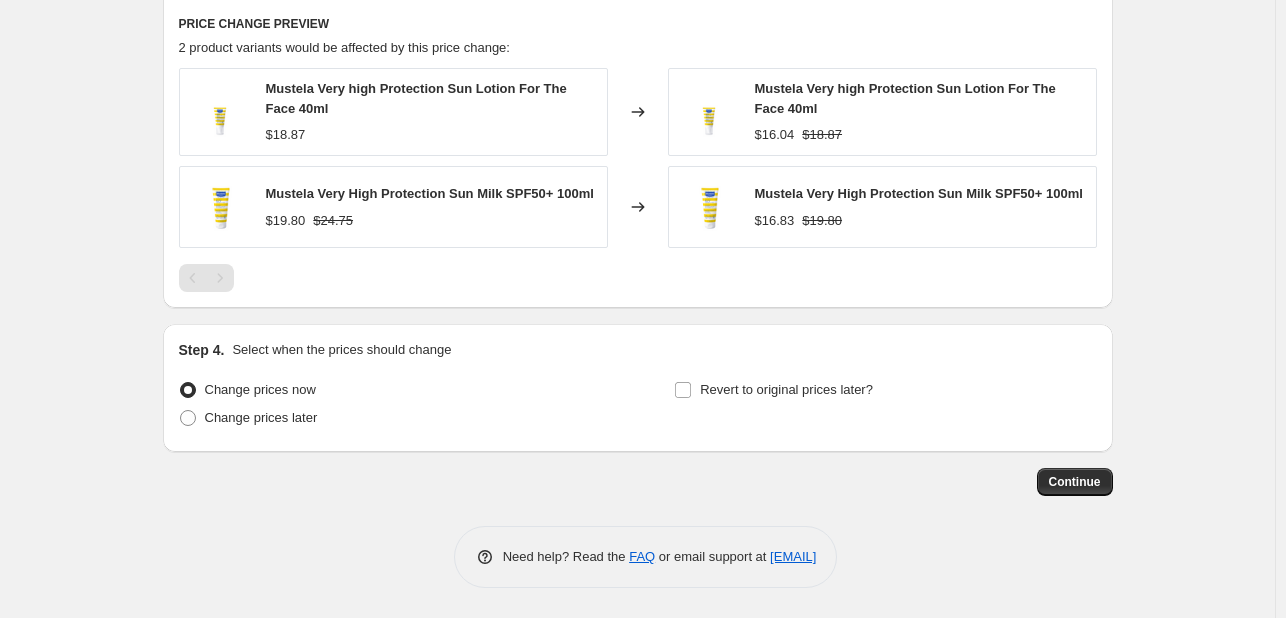 scroll, scrollTop: 984, scrollLeft: 0, axis: vertical 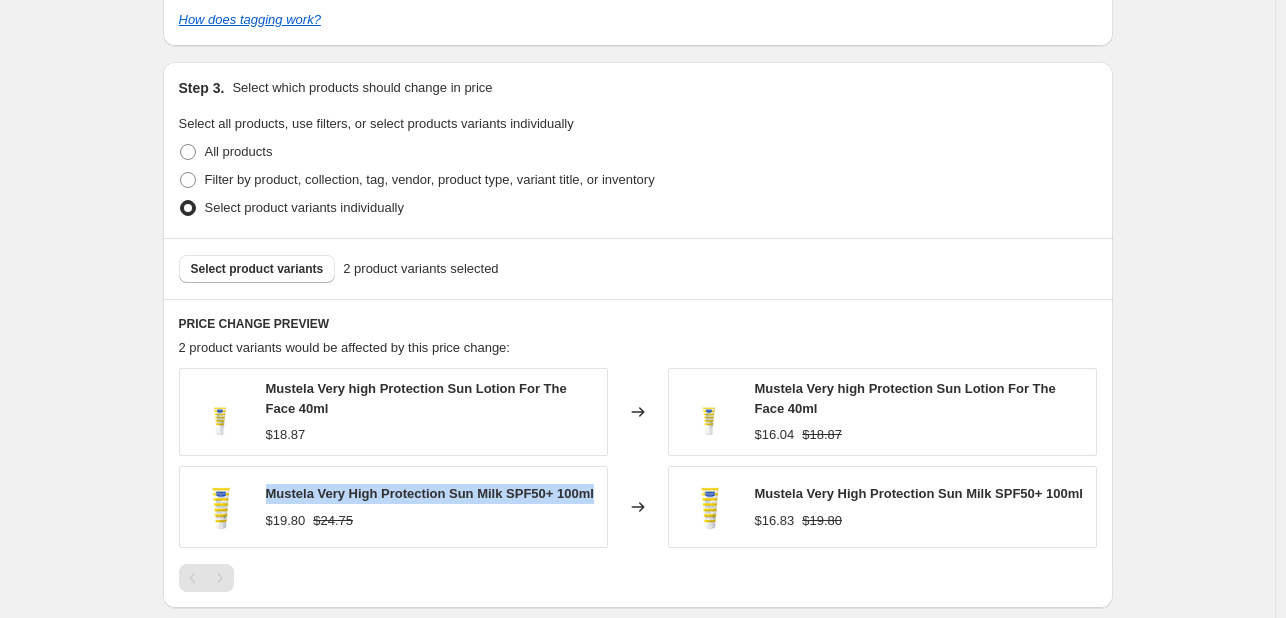 drag, startPoint x: 269, startPoint y: 495, endPoint x: 600, endPoint y: 501, distance: 331.05438 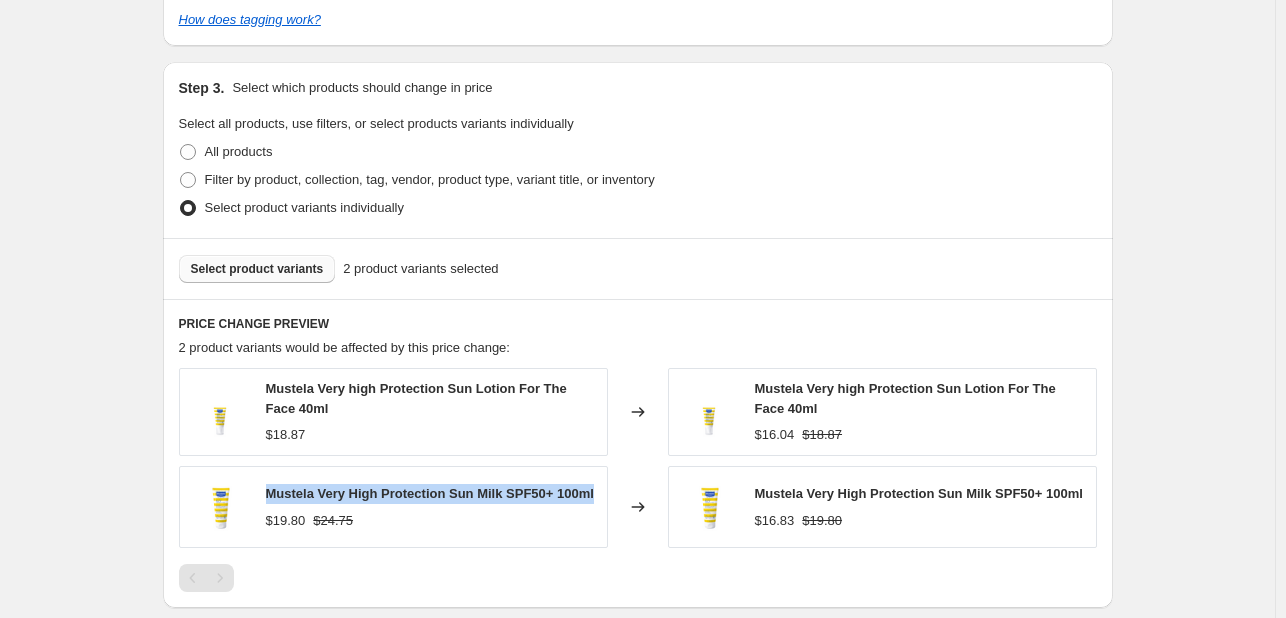 click on "Select product variants" at bounding box center (257, 269) 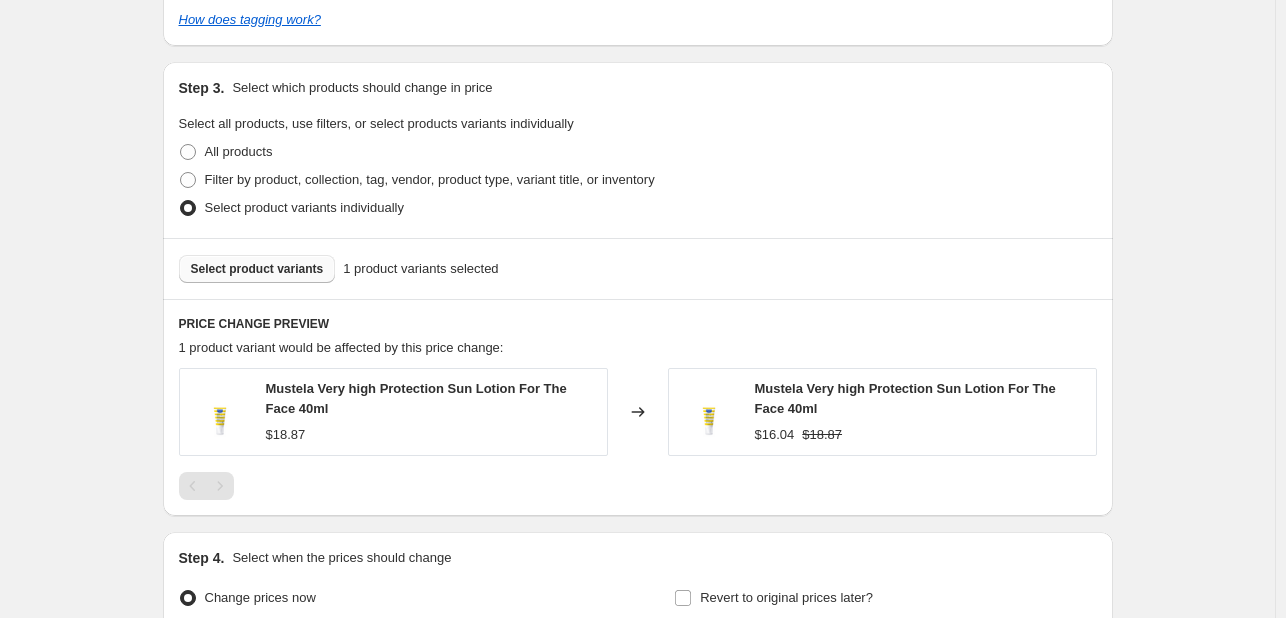 click on "Select product variants" at bounding box center [257, 269] 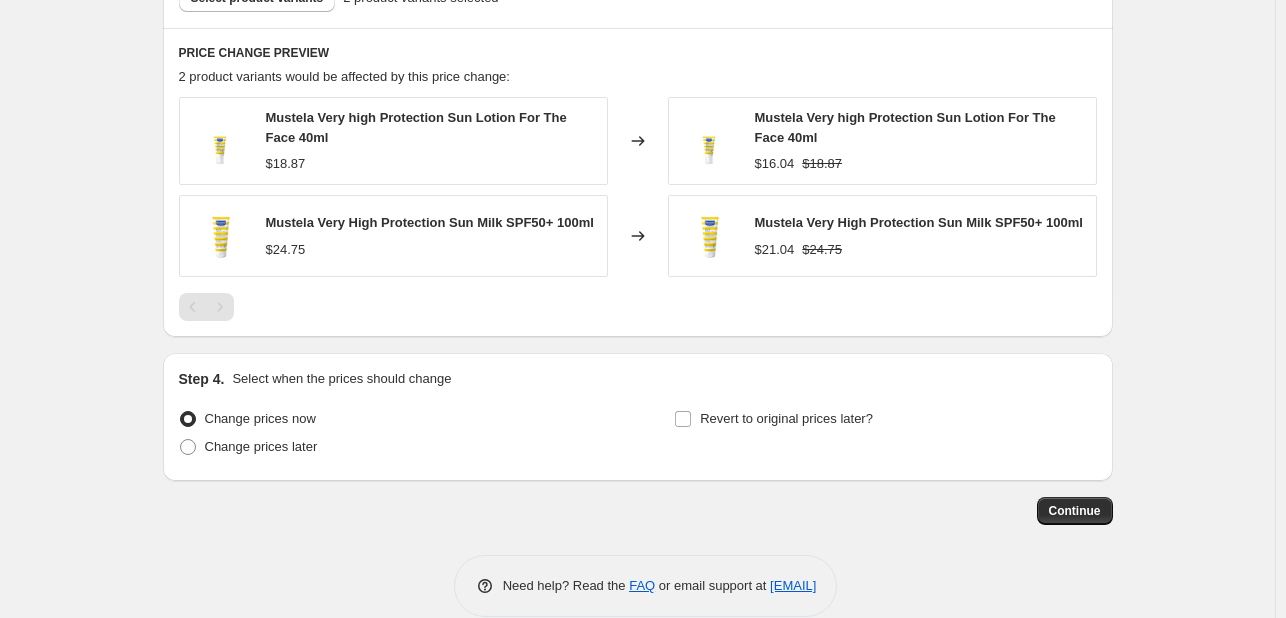 scroll, scrollTop: 1284, scrollLeft: 0, axis: vertical 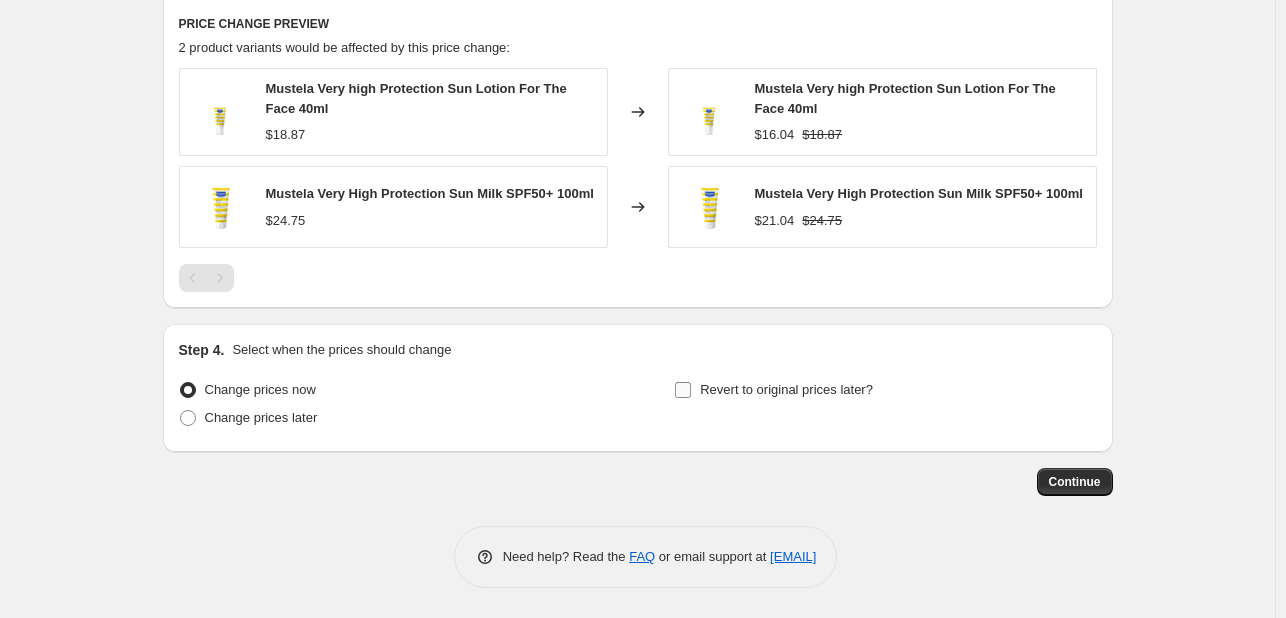 click on "Revert to original prices later?" at bounding box center (786, 389) 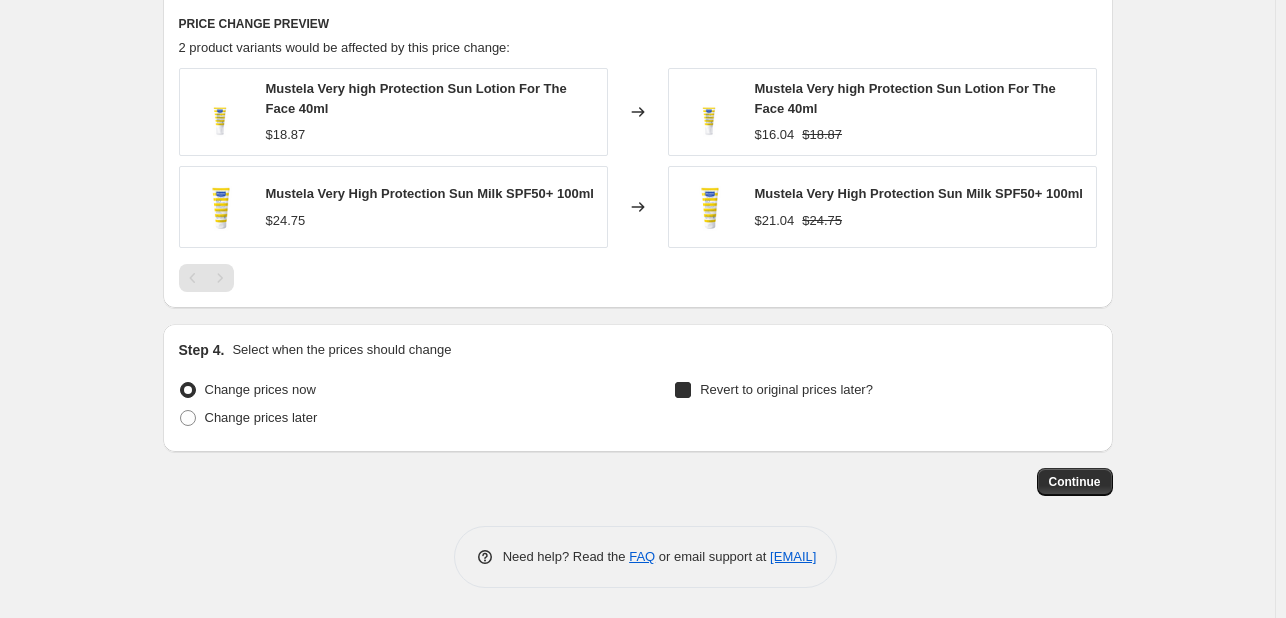 checkbox on "true" 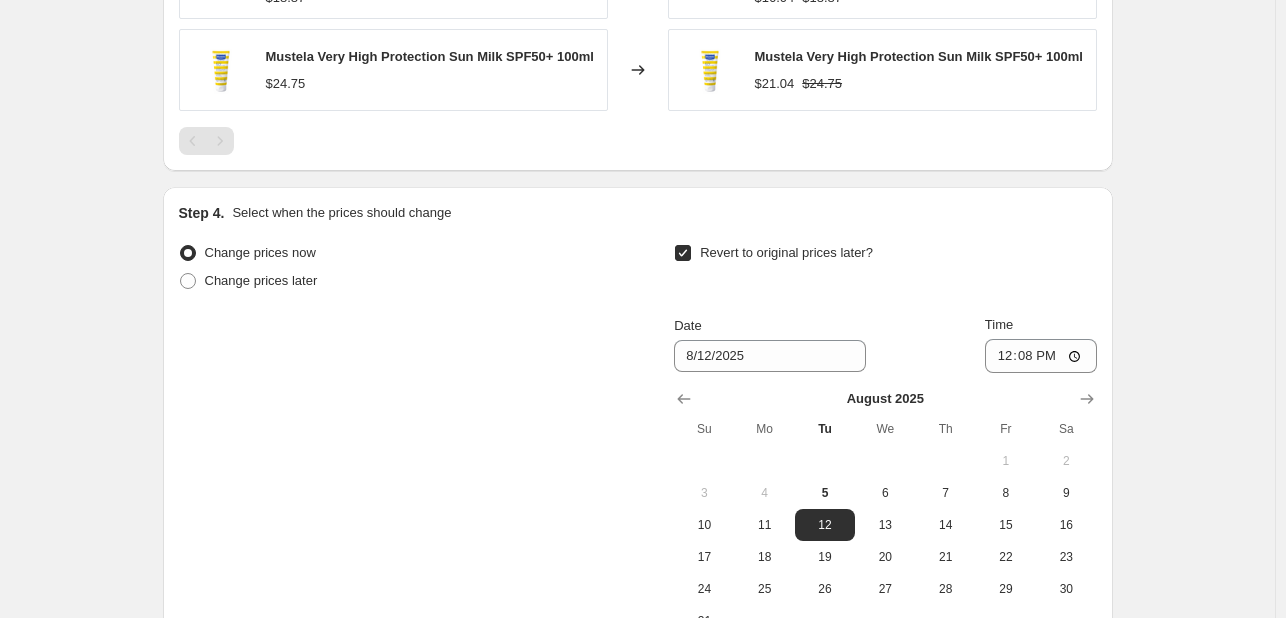 scroll, scrollTop: 1658, scrollLeft: 0, axis: vertical 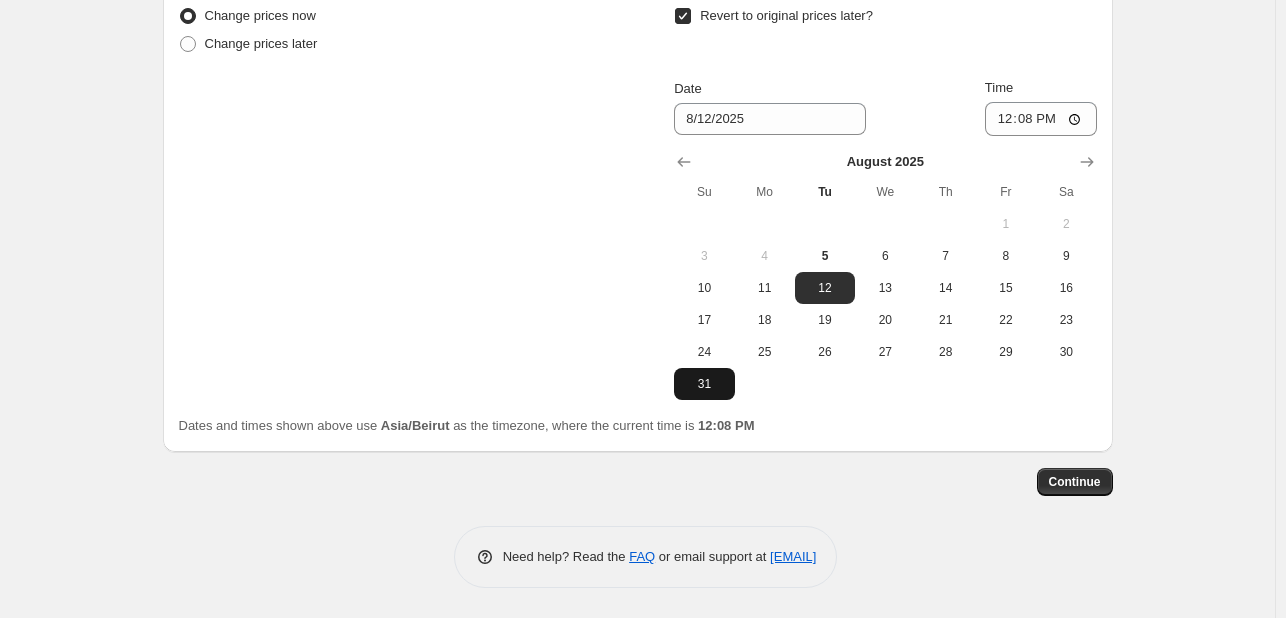 click on "31" at bounding box center [704, 384] 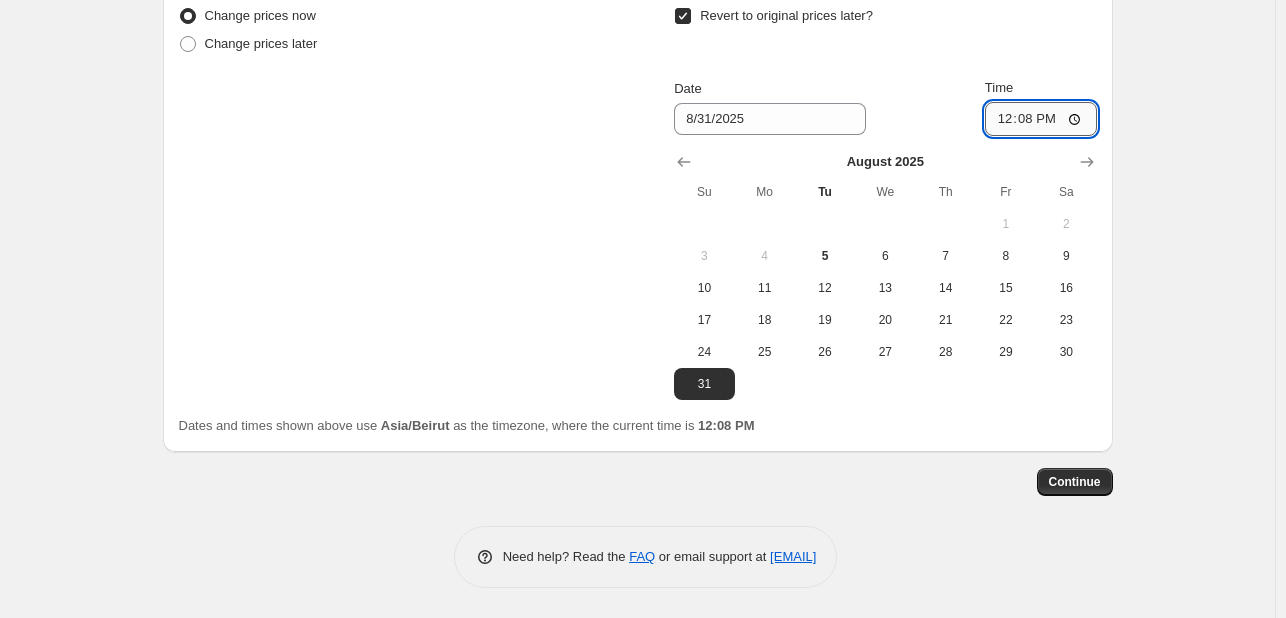 click on "12:08" at bounding box center (1041, 119) 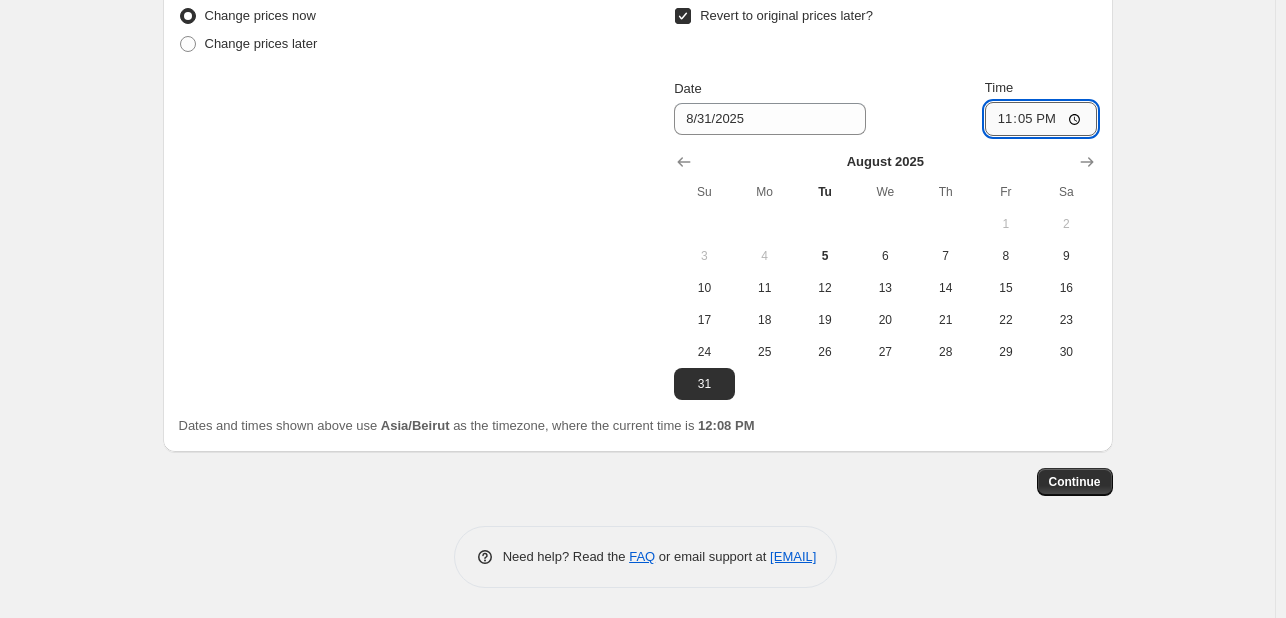 type on "23:55" 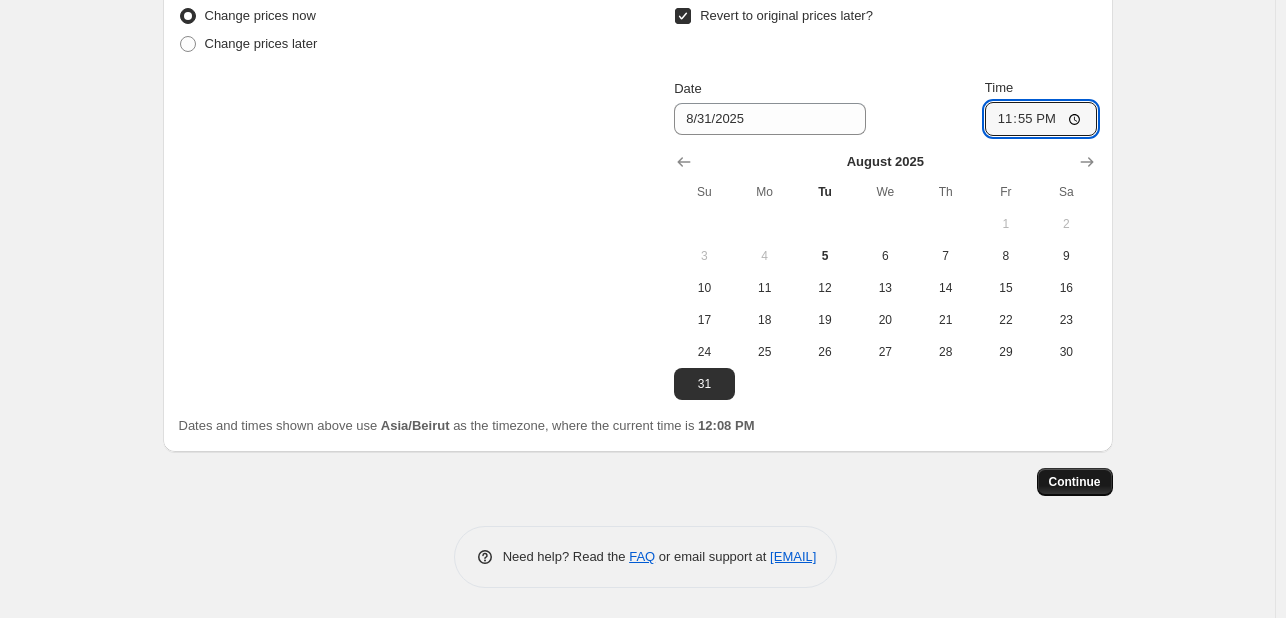 click on "Continue" at bounding box center (1075, 482) 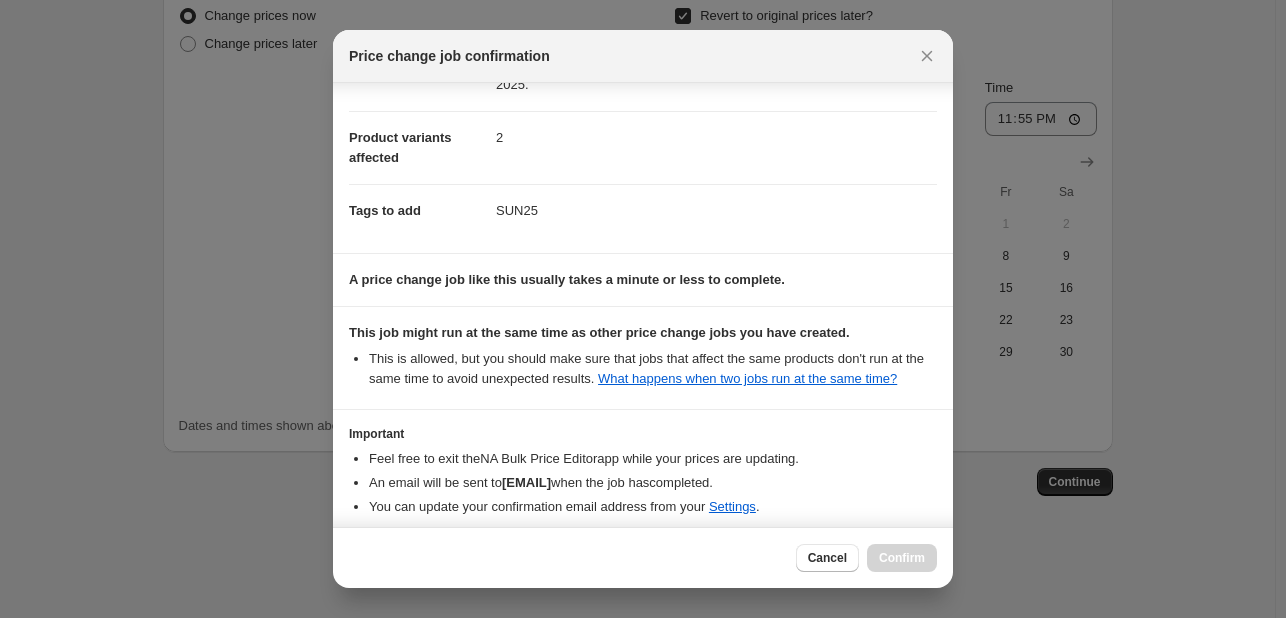 scroll, scrollTop: 295, scrollLeft: 0, axis: vertical 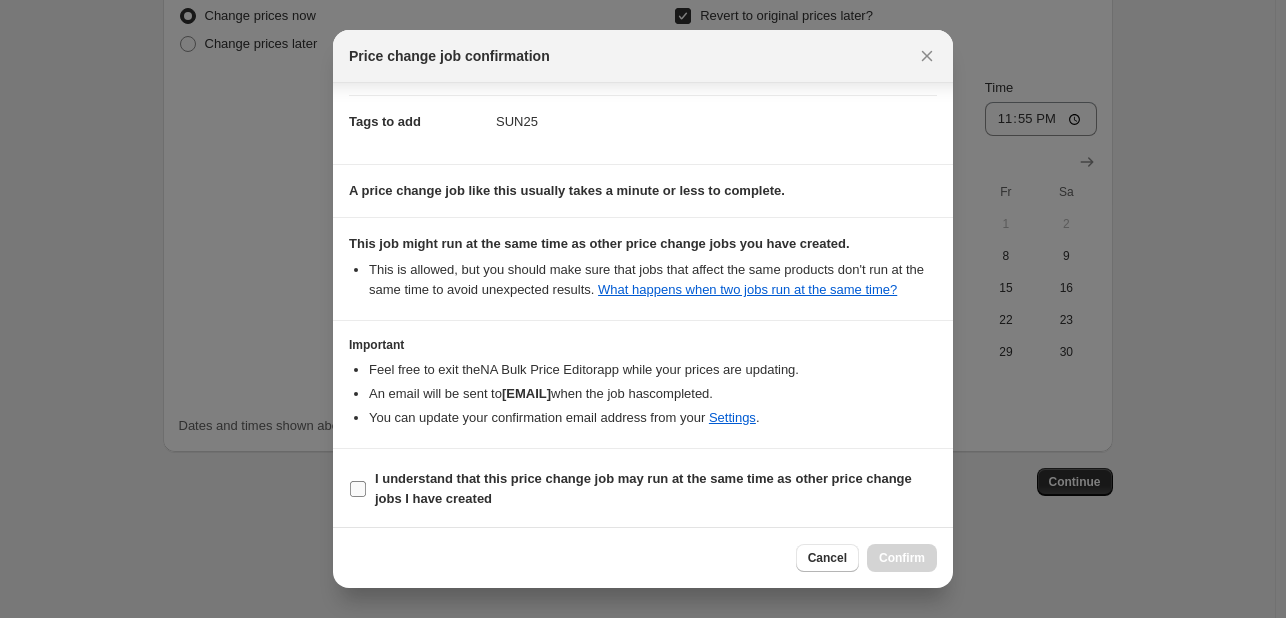 click on "I understand that this price change job may run at the same time as other price change jobs I have created" at bounding box center [656, 489] 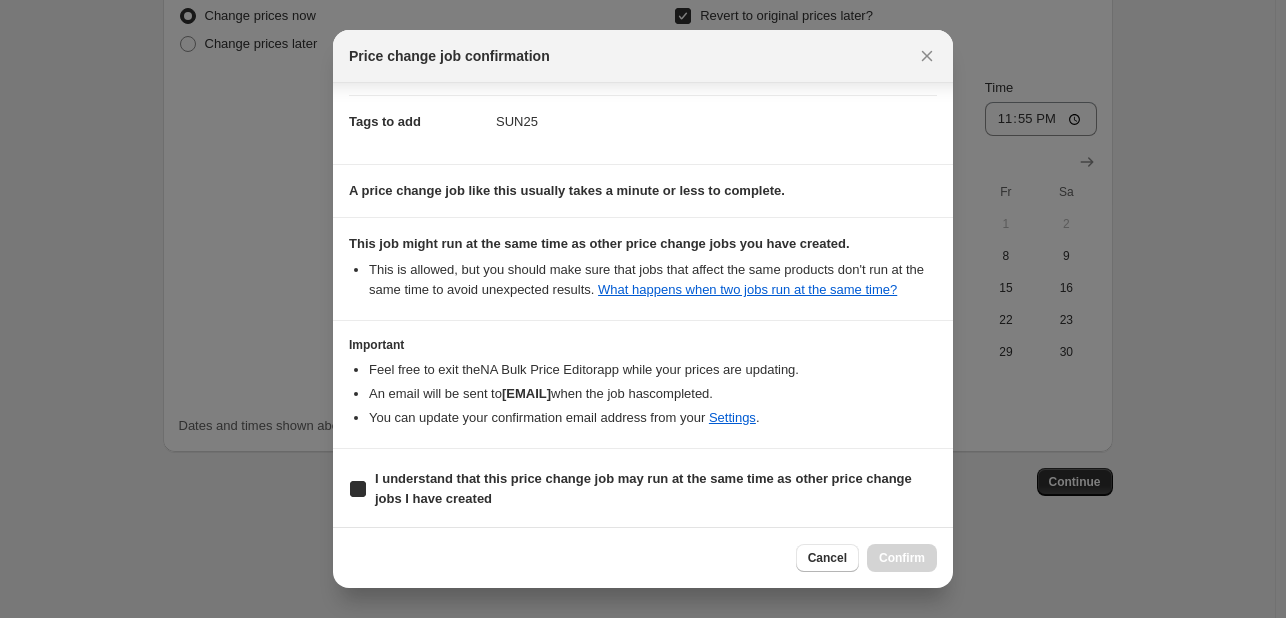 checkbox on "true" 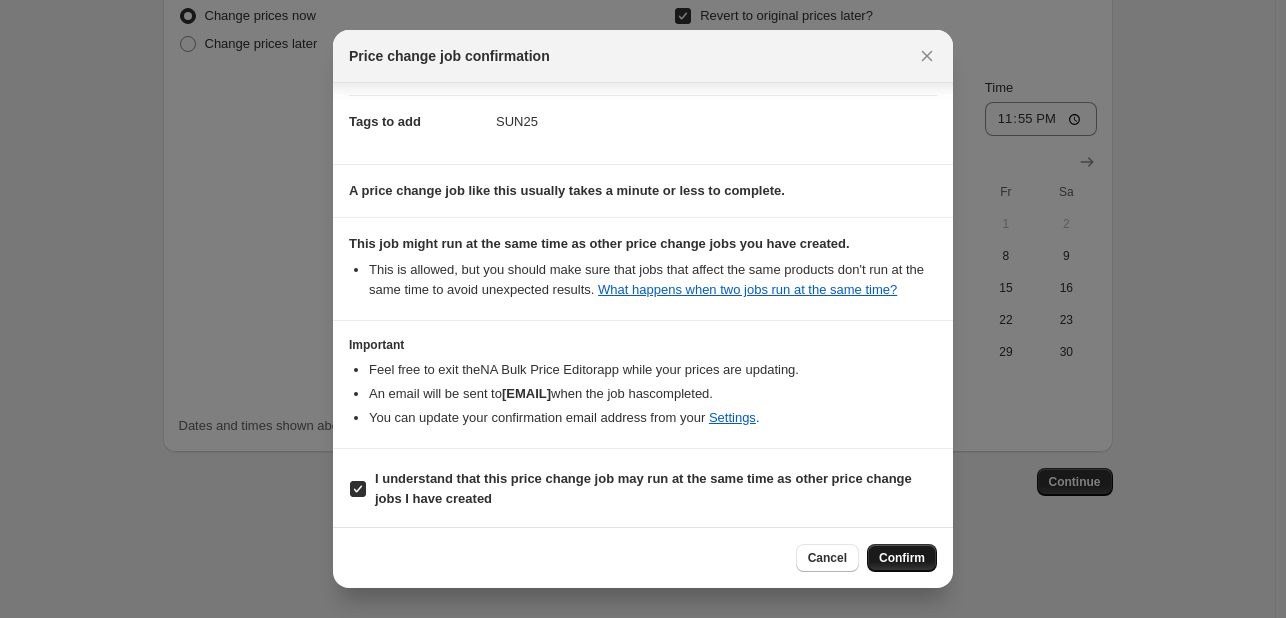 click on "Confirm" at bounding box center (902, 558) 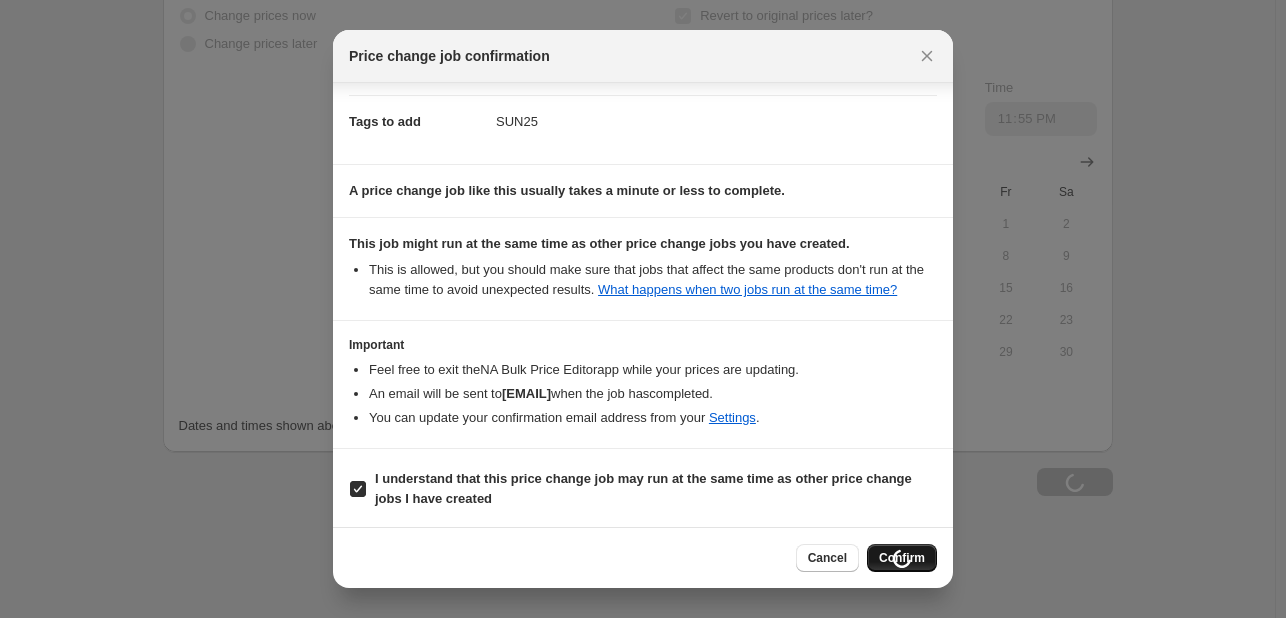 scroll, scrollTop: 1726, scrollLeft: 0, axis: vertical 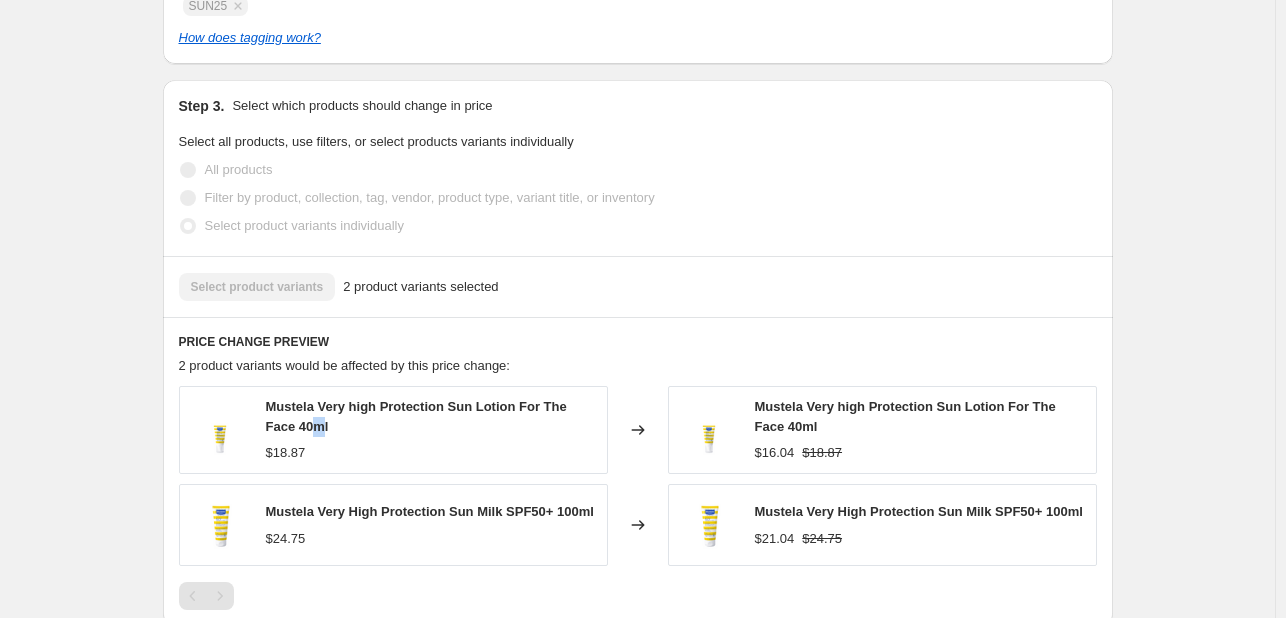click on "[BRAND] [ADJECTIVE] [PRODUCT] [MEASUREMENT]" at bounding box center [416, 416] 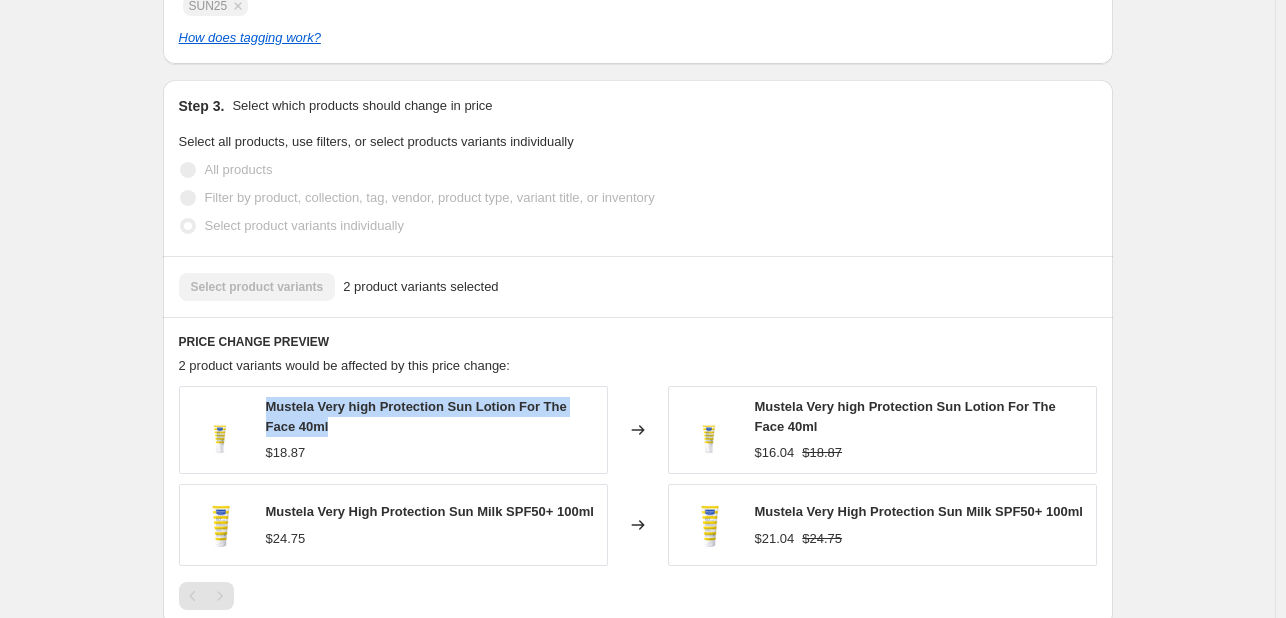 drag, startPoint x: 300, startPoint y: 418, endPoint x: 262, endPoint y: 411, distance: 38.63936 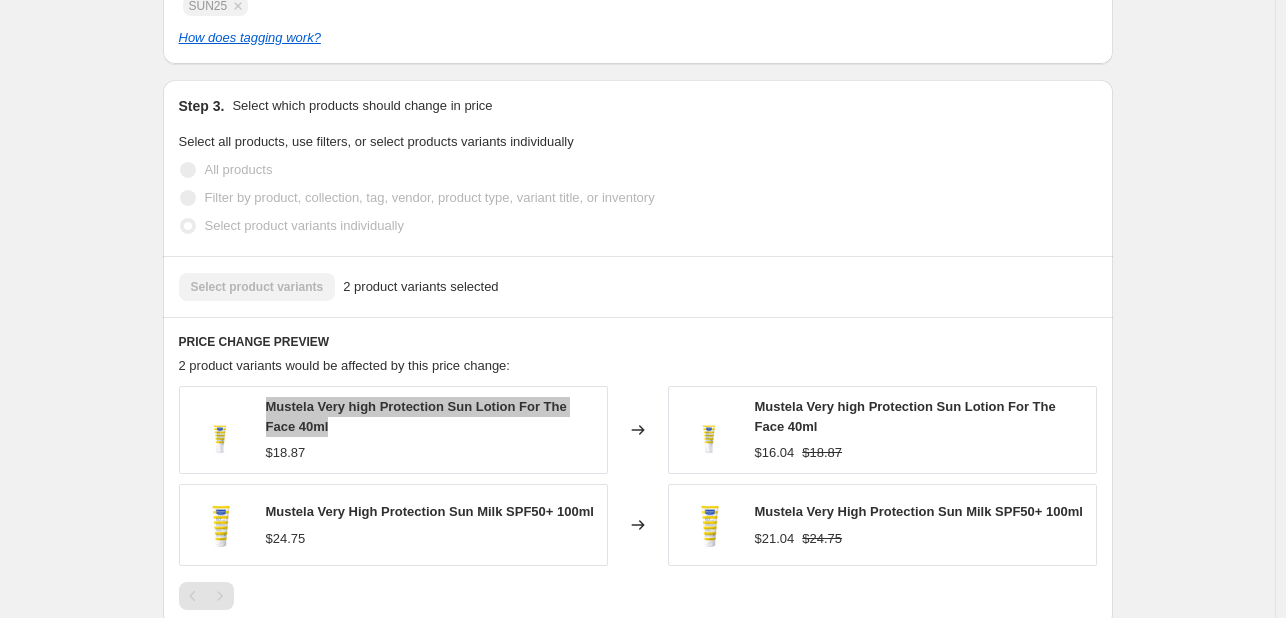 select on "percentage" 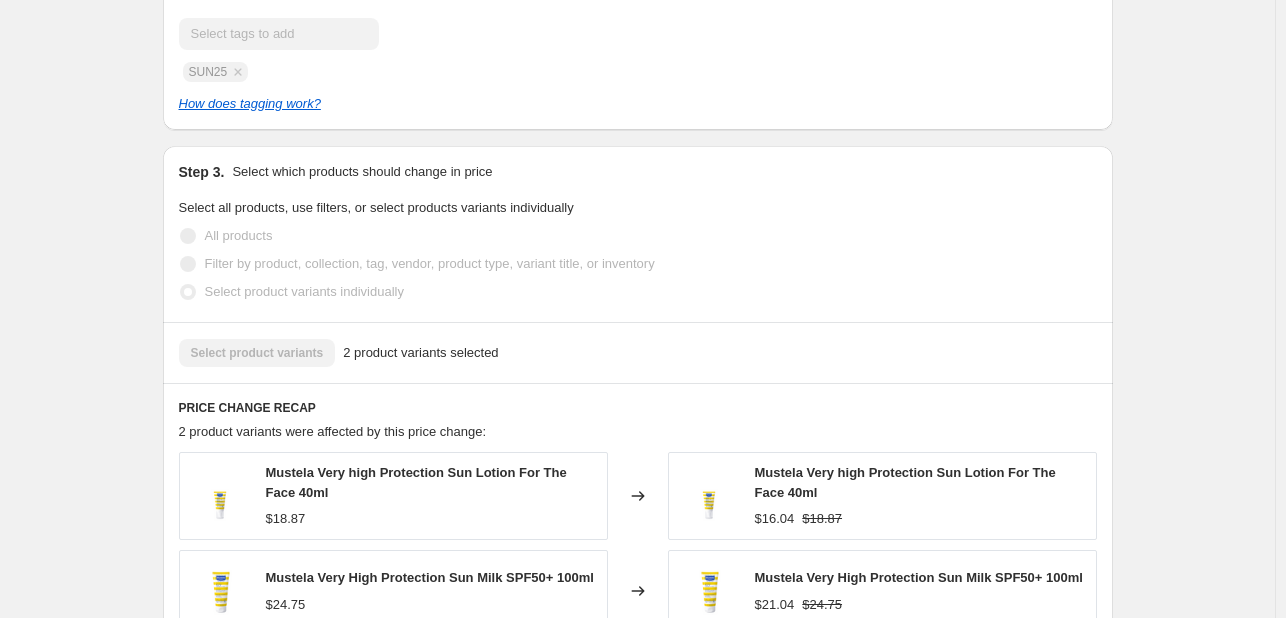 scroll, scrollTop: 0, scrollLeft: 0, axis: both 